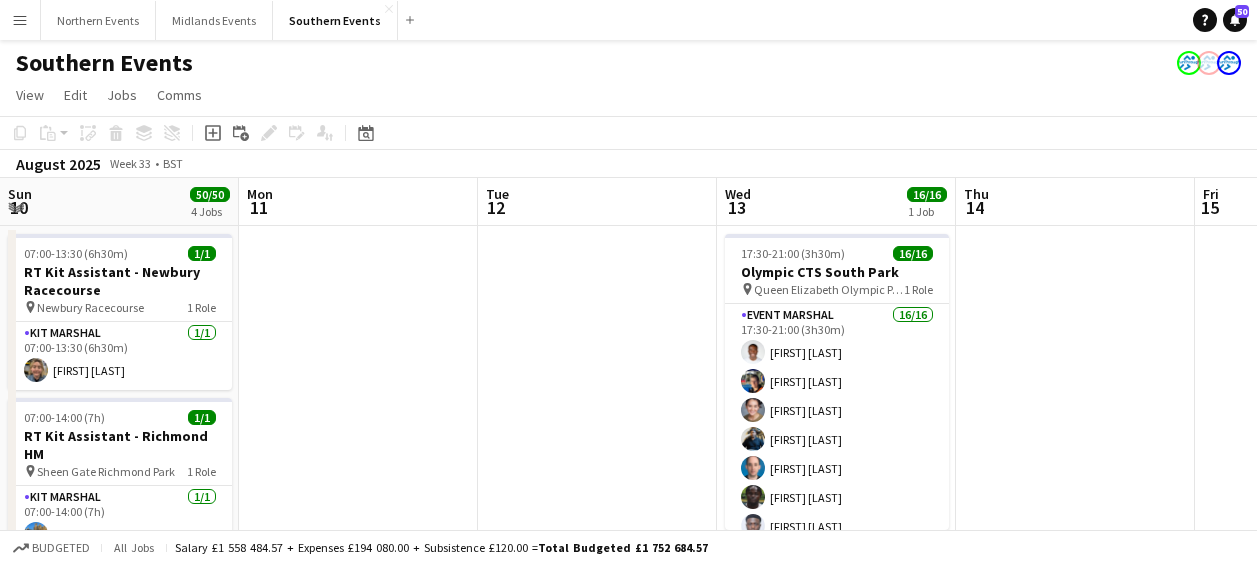 scroll, scrollTop: 0, scrollLeft: 0, axis: both 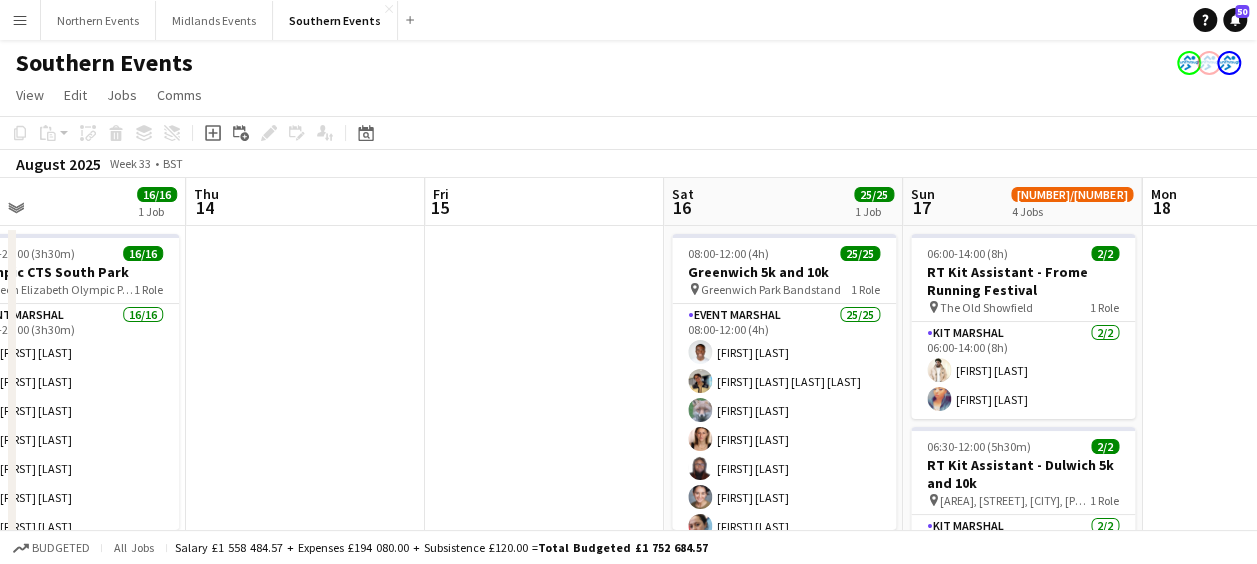 click on "Menu" at bounding box center (20, 20) 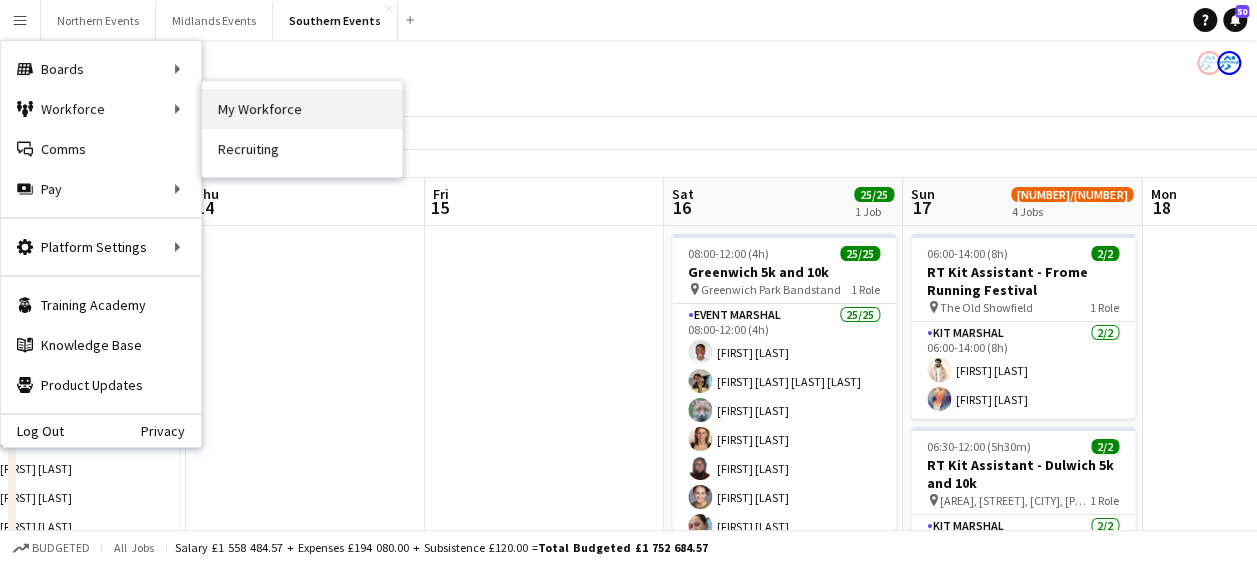 click on "My Workforce" at bounding box center (302, 109) 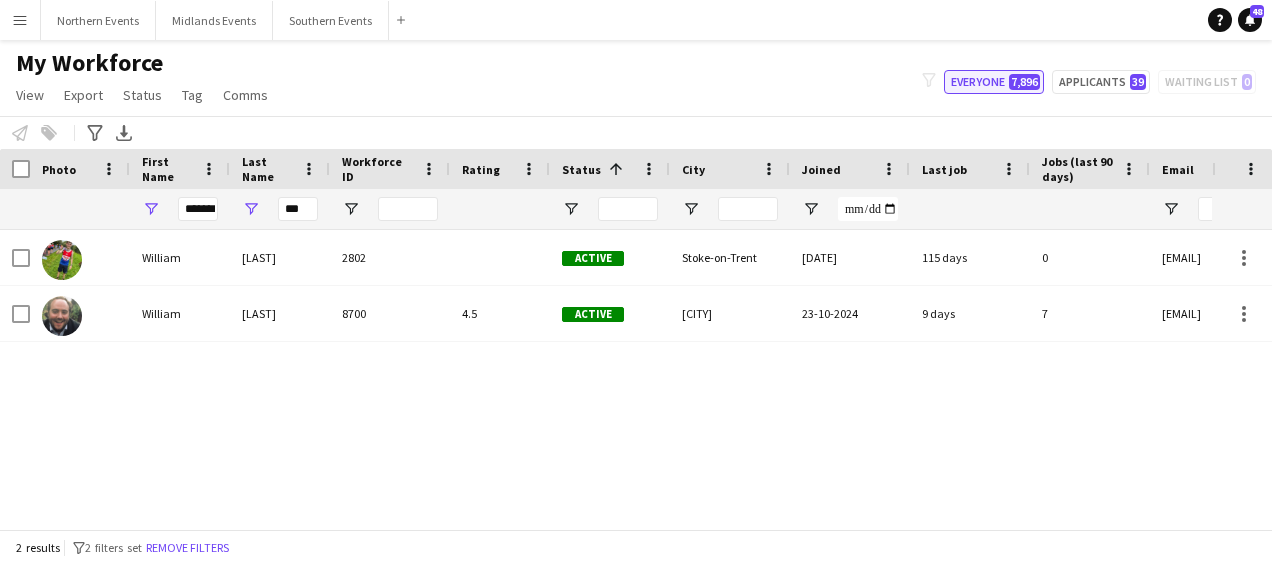click on "Everyone   [NUMBER]" 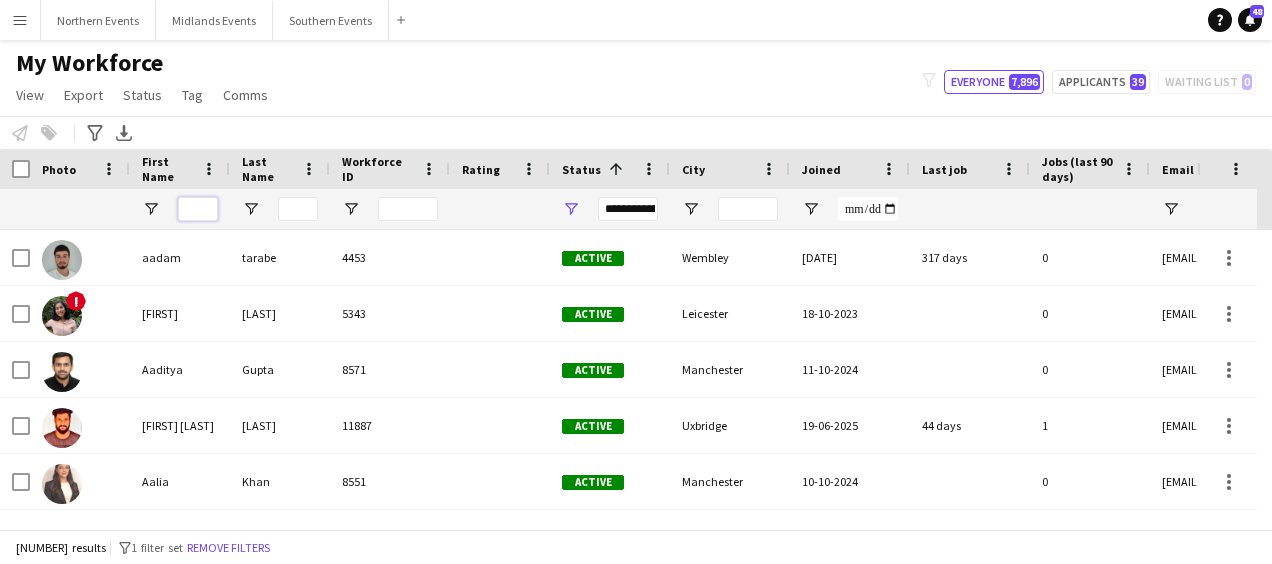 click at bounding box center (198, 209) 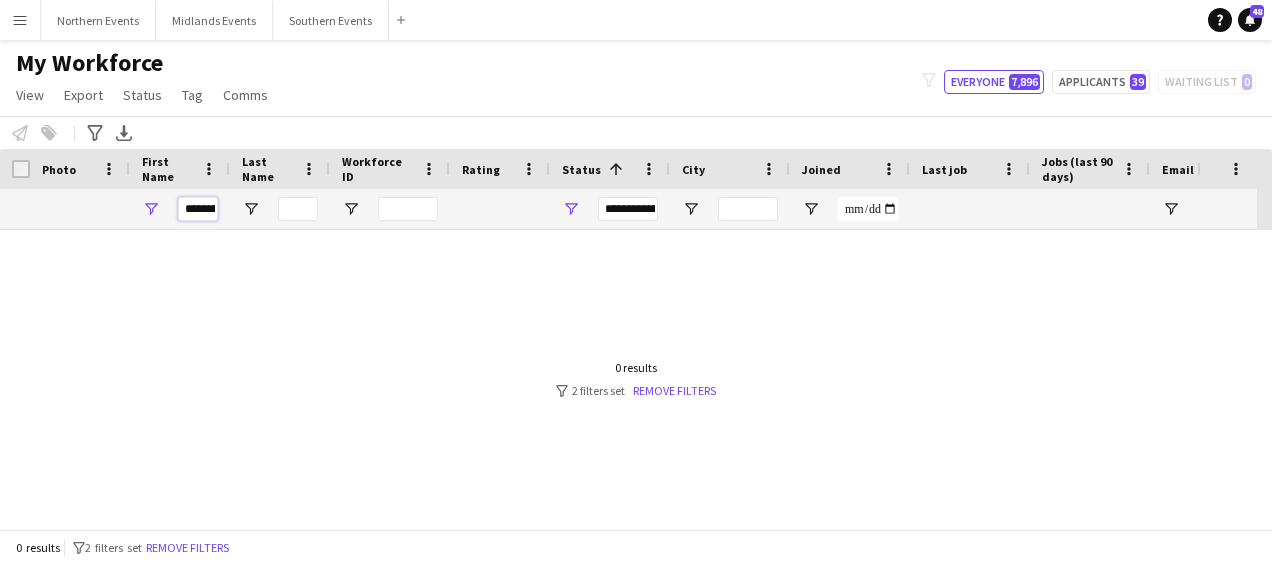 scroll, scrollTop: 0, scrollLeft: 6, axis: horizontal 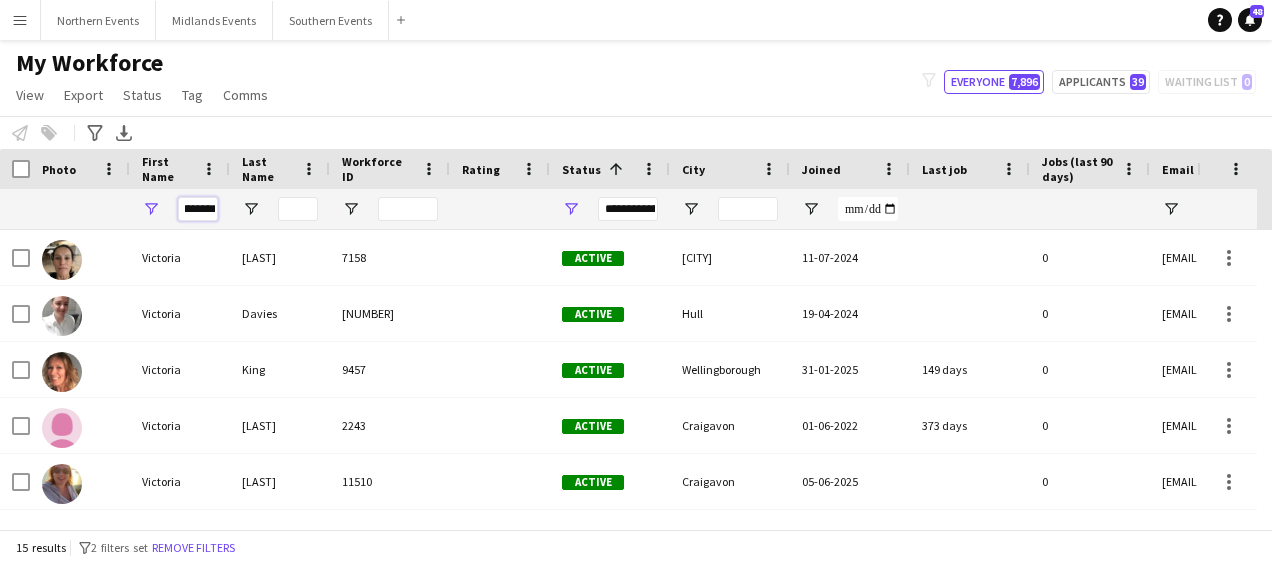 type on "********" 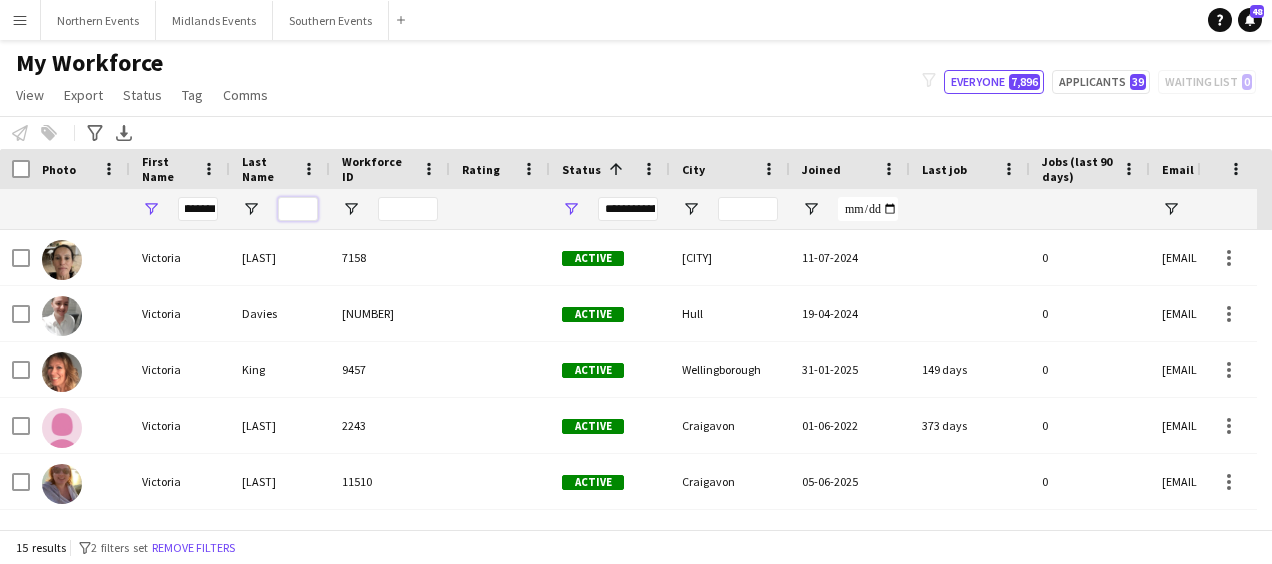 scroll, scrollTop: 0, scrollLeft: 0, axis: both 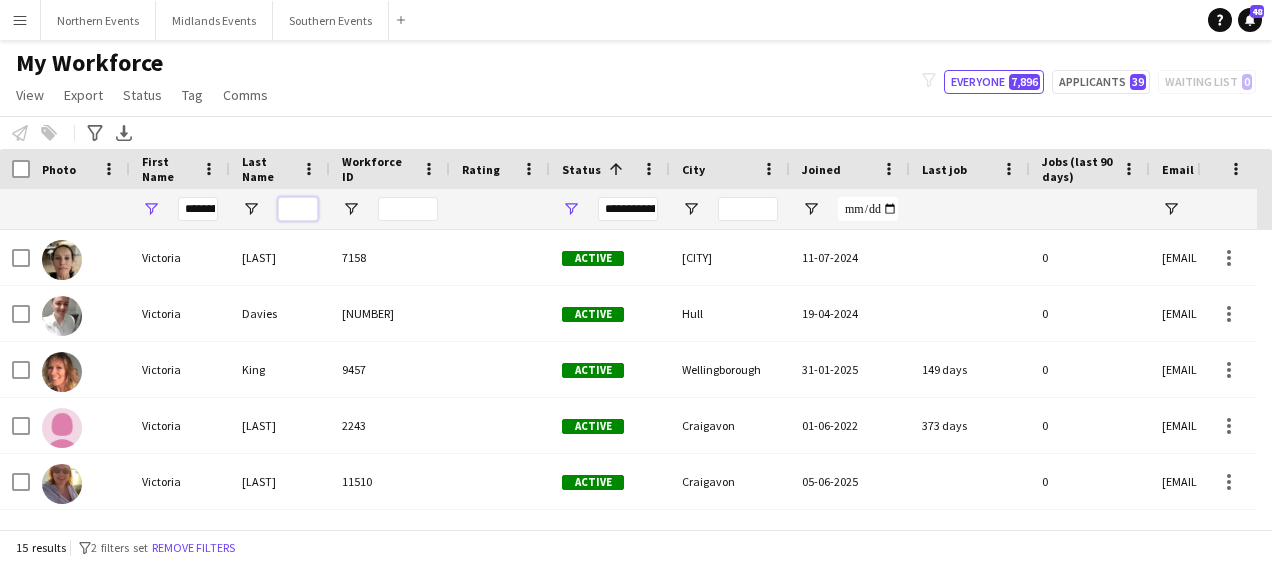 click at bounding box center [298, 209] 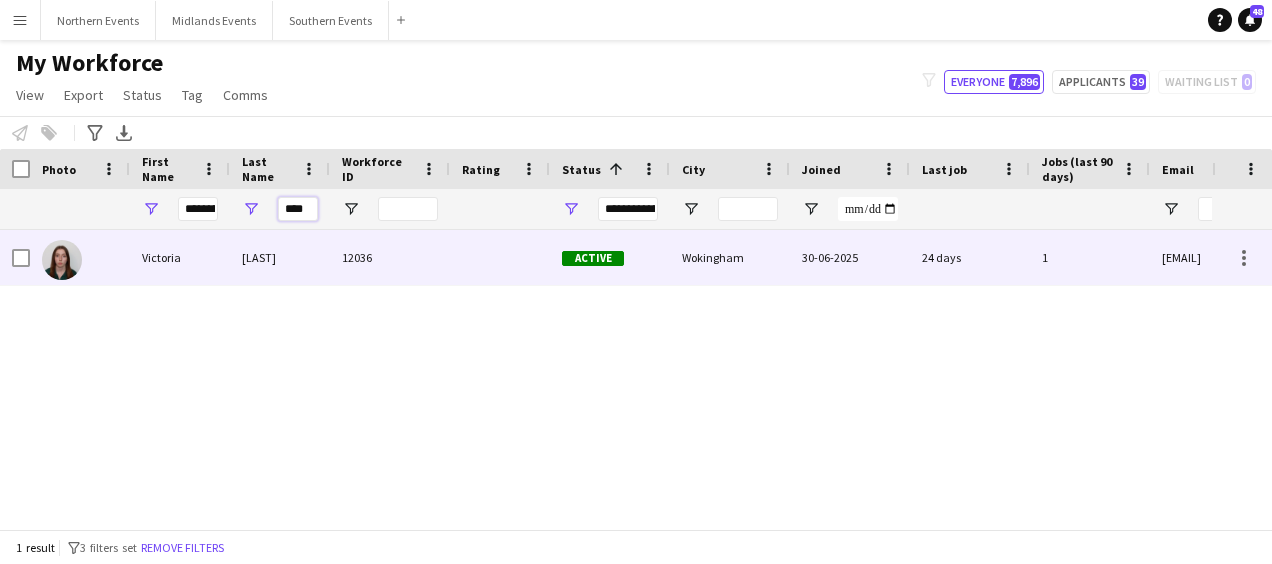 type on "****" 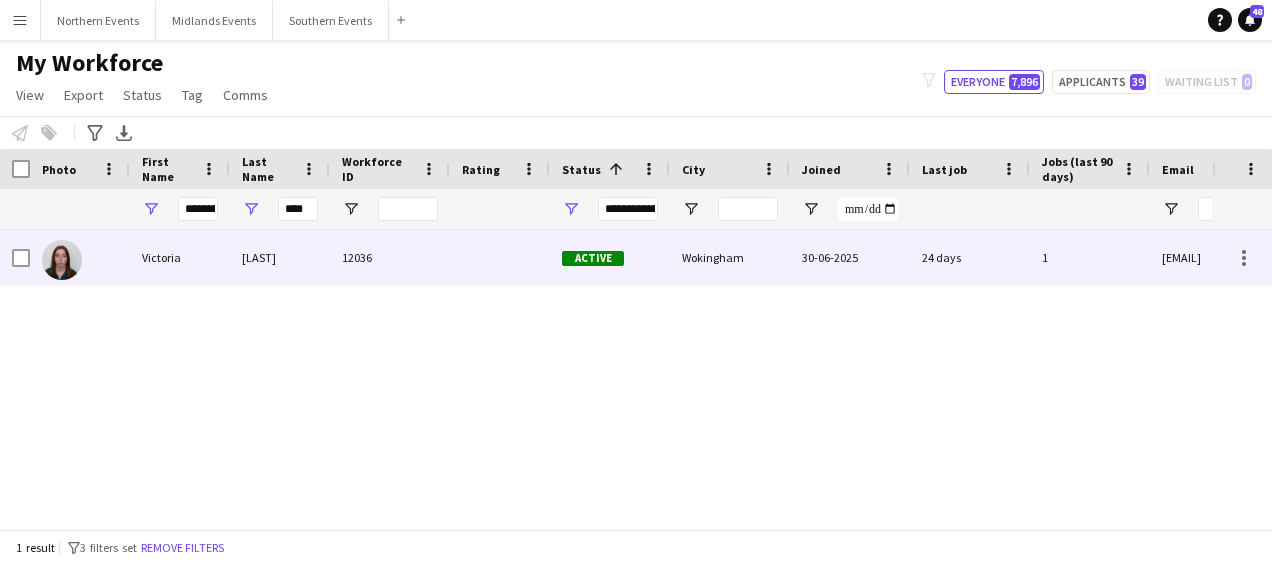 click on "[LAST]" at bounding box center (280, 257) 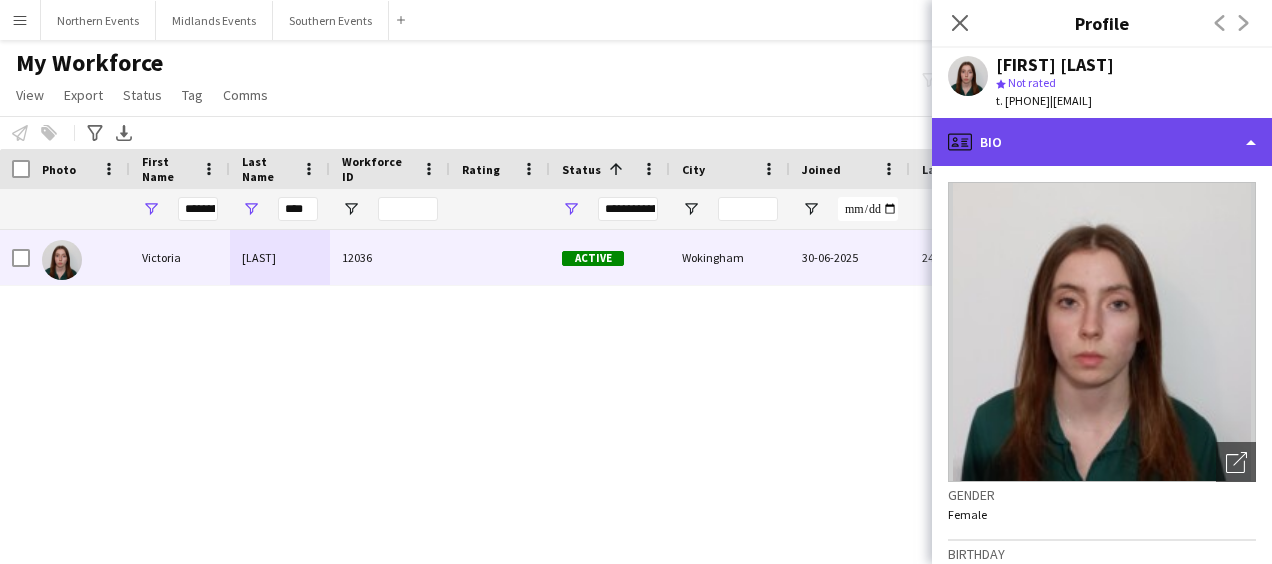 click on "profile
Bio" 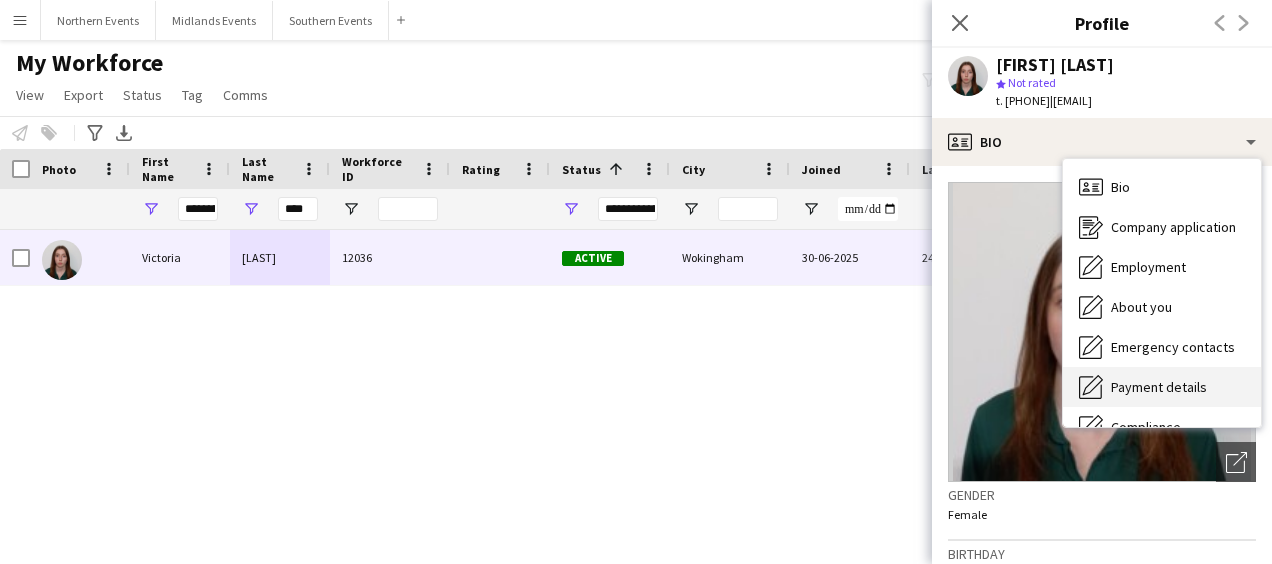 click on "Payment details
Payment details" at bounding box center (1162, 387) 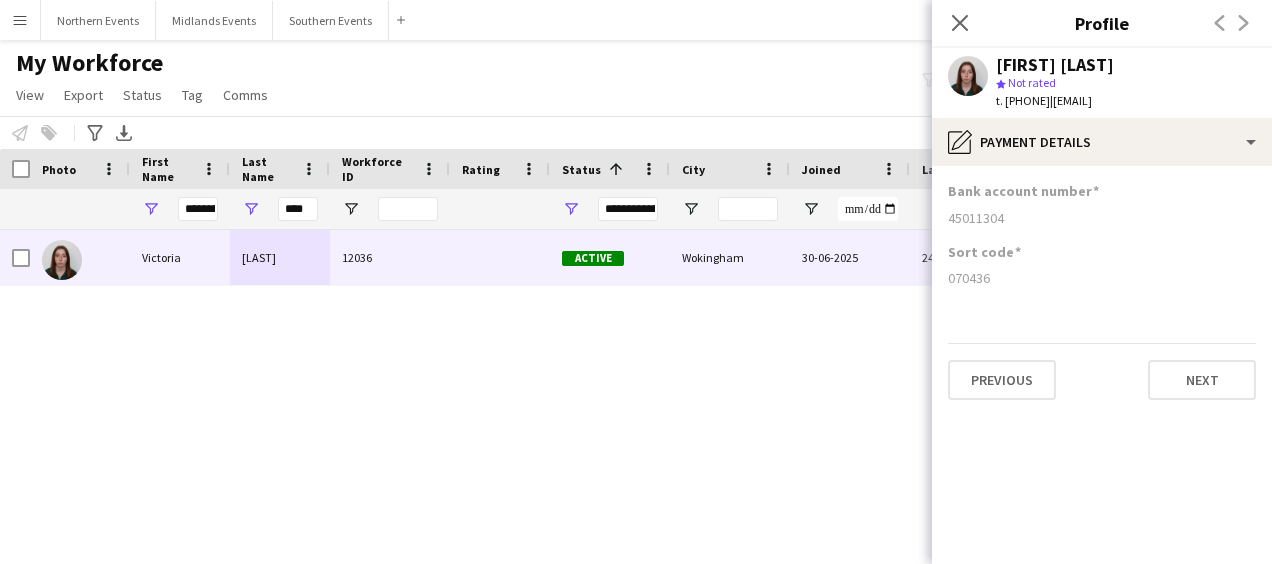 drag, startPoint x: 1088, startPoint y: 102, endPoint x: 1232, endPoint y: 96, distance: 144.12494 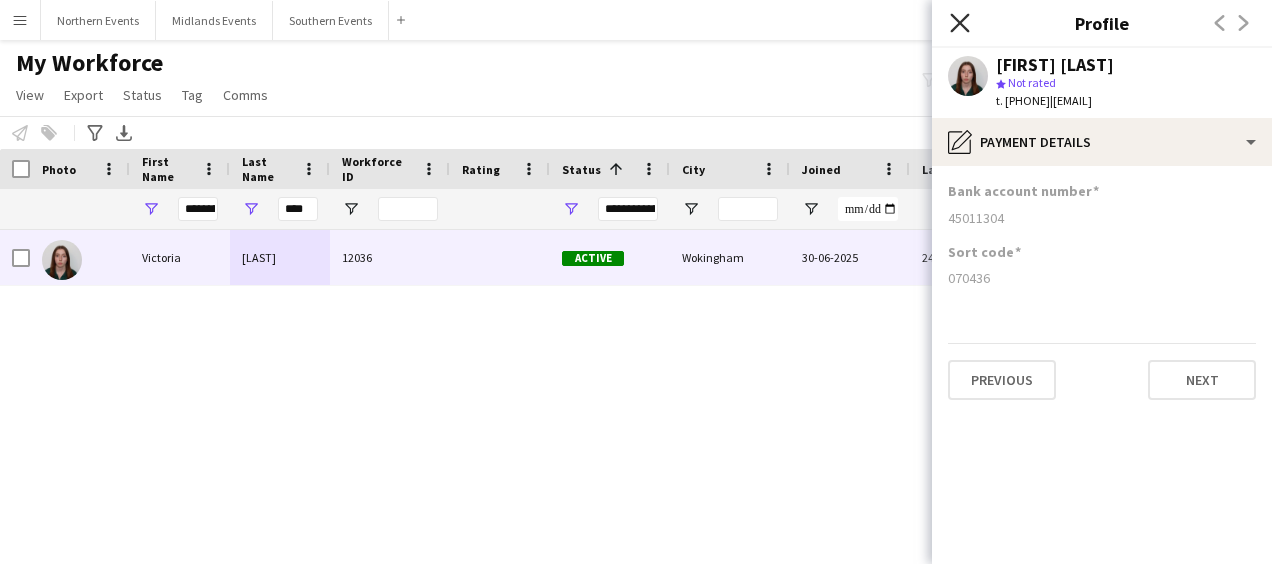 click on "Close pop-in" 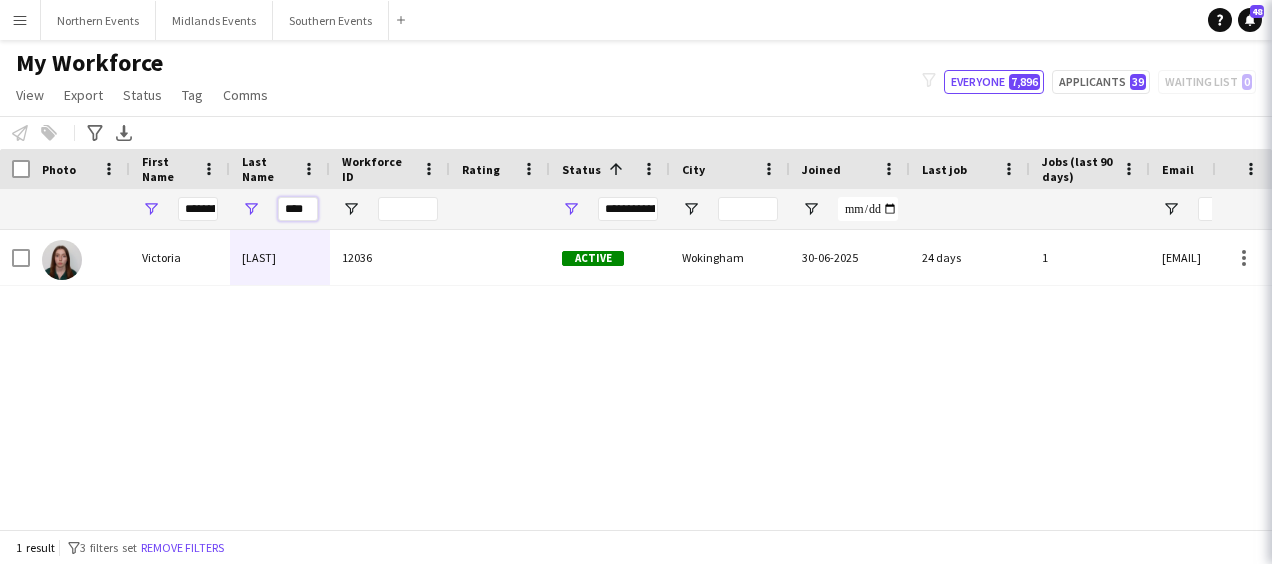click on "****" at bounding box center (298, 209) 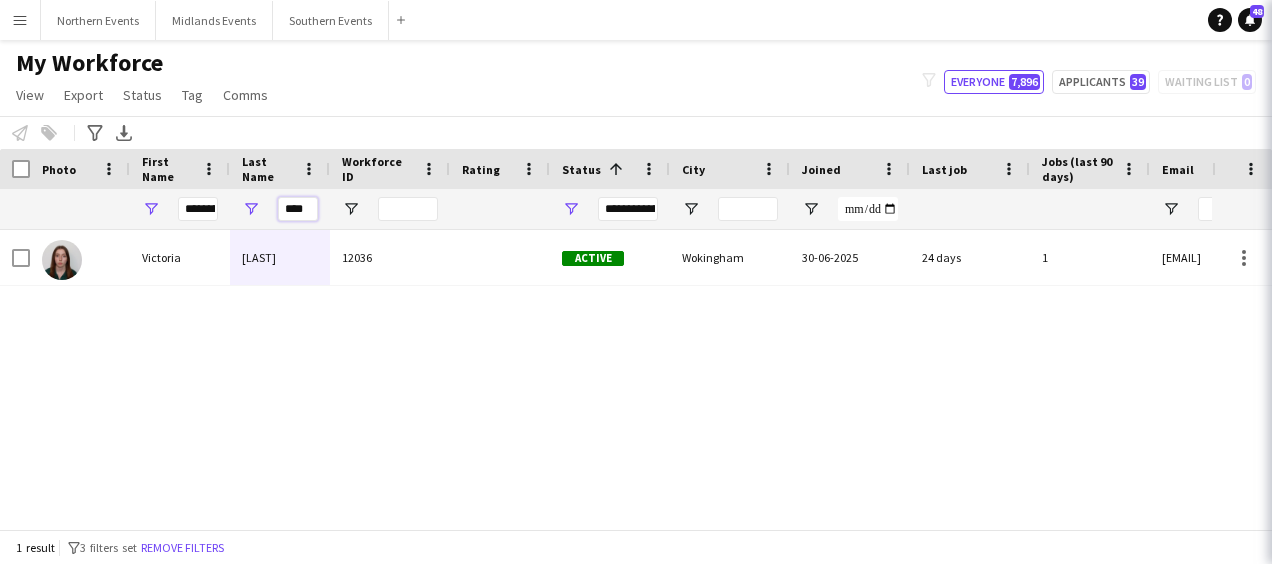 click on "****" at bounding box center [298, 209] 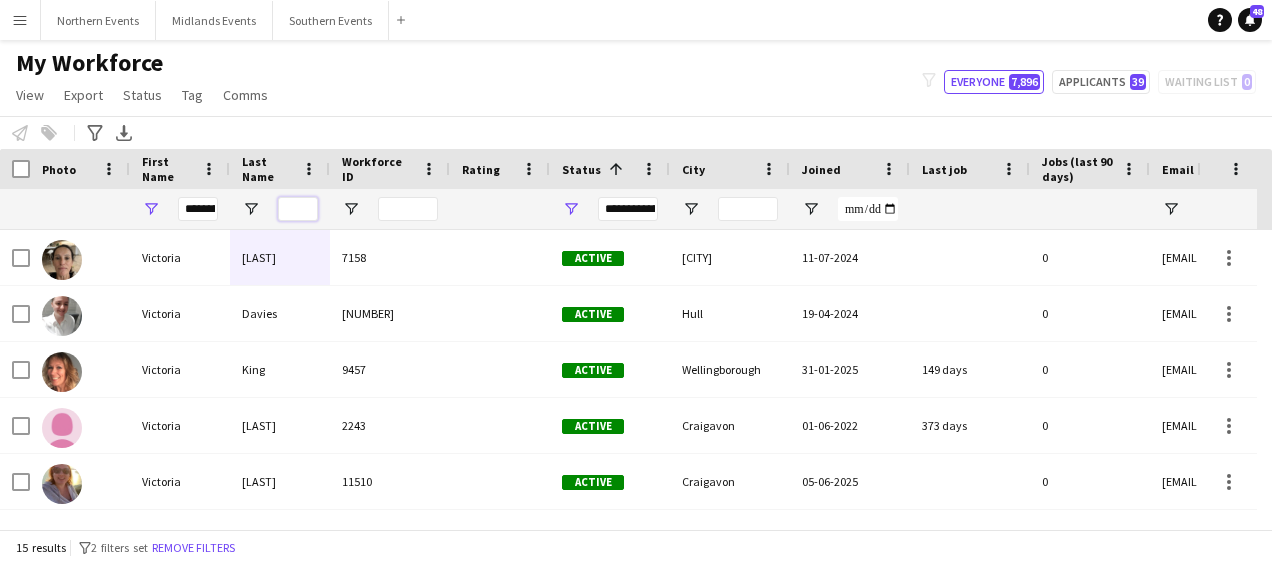 type 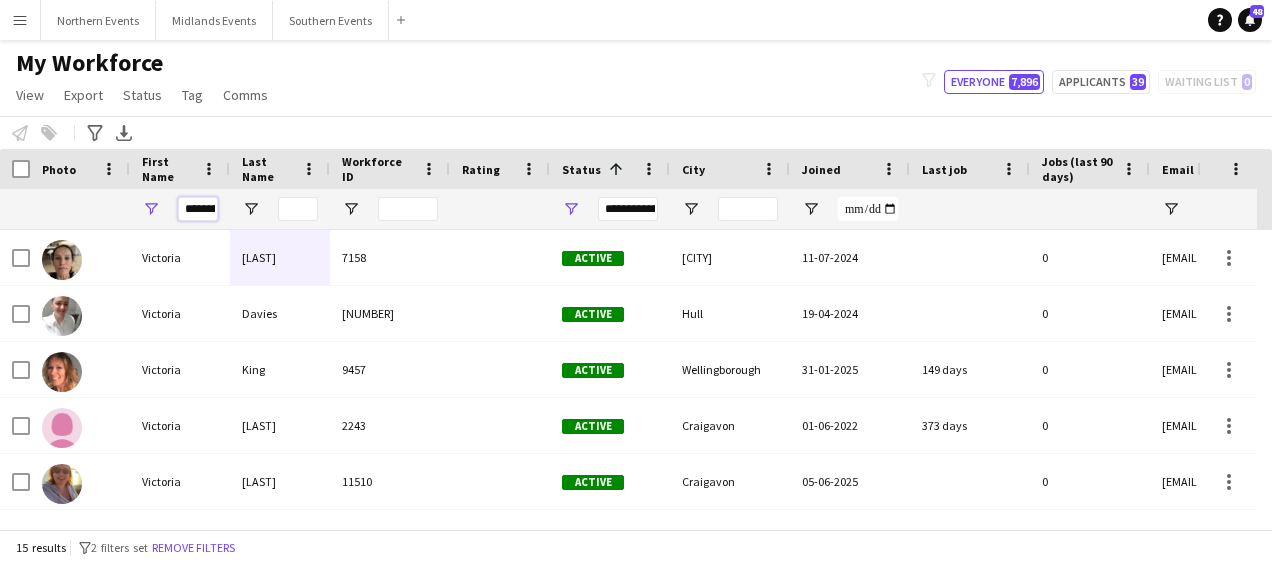 click on "********" at bounding box center [198, 209] 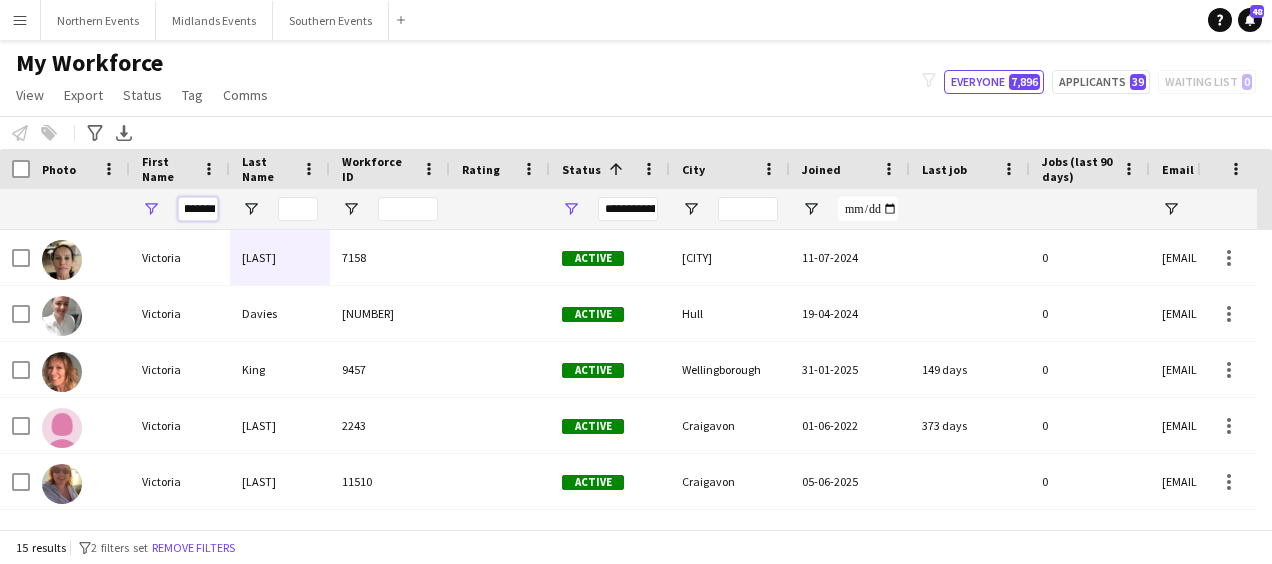 click on "********" at bounding box center [198, 209] 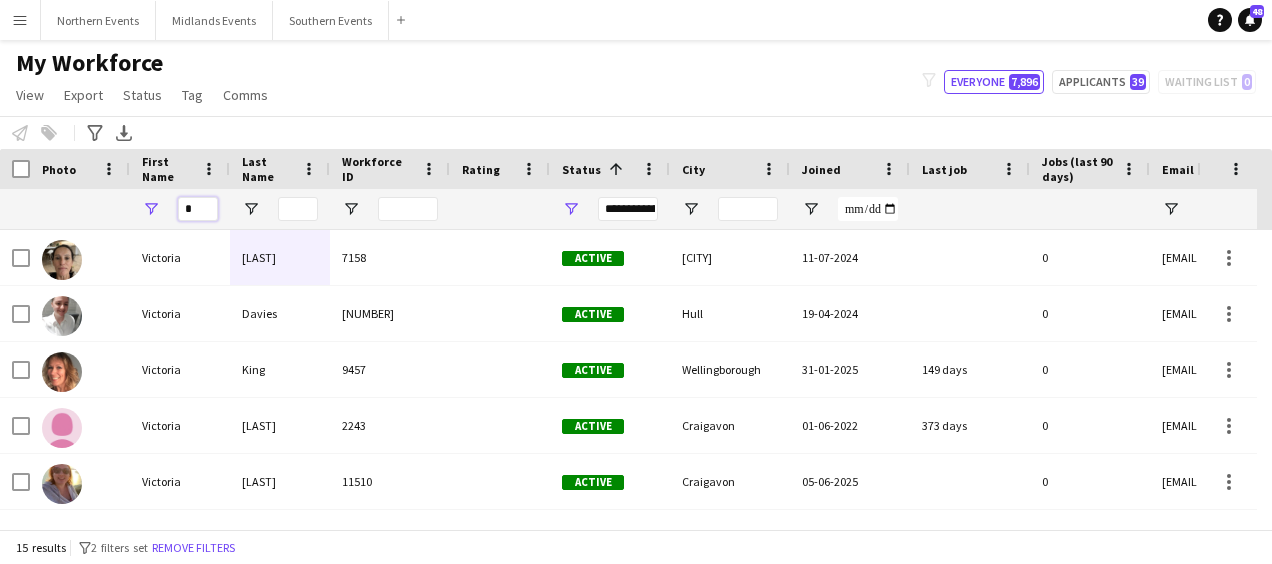 scroll, scrollTop: 0, scrollLeft: 0, axis: both 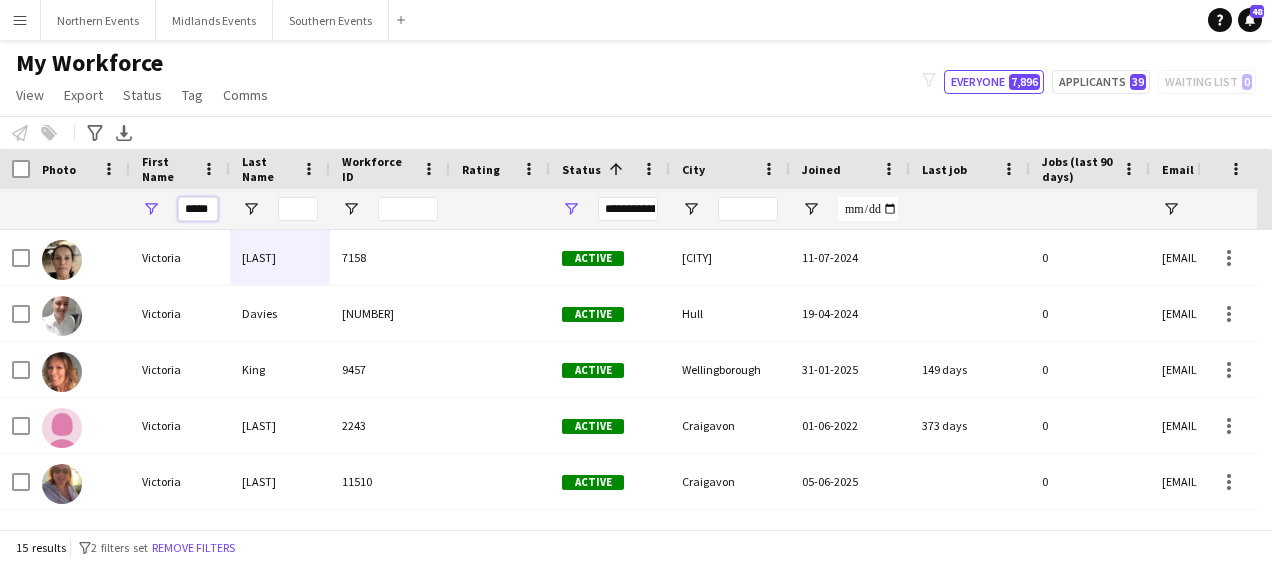 type on "*****" 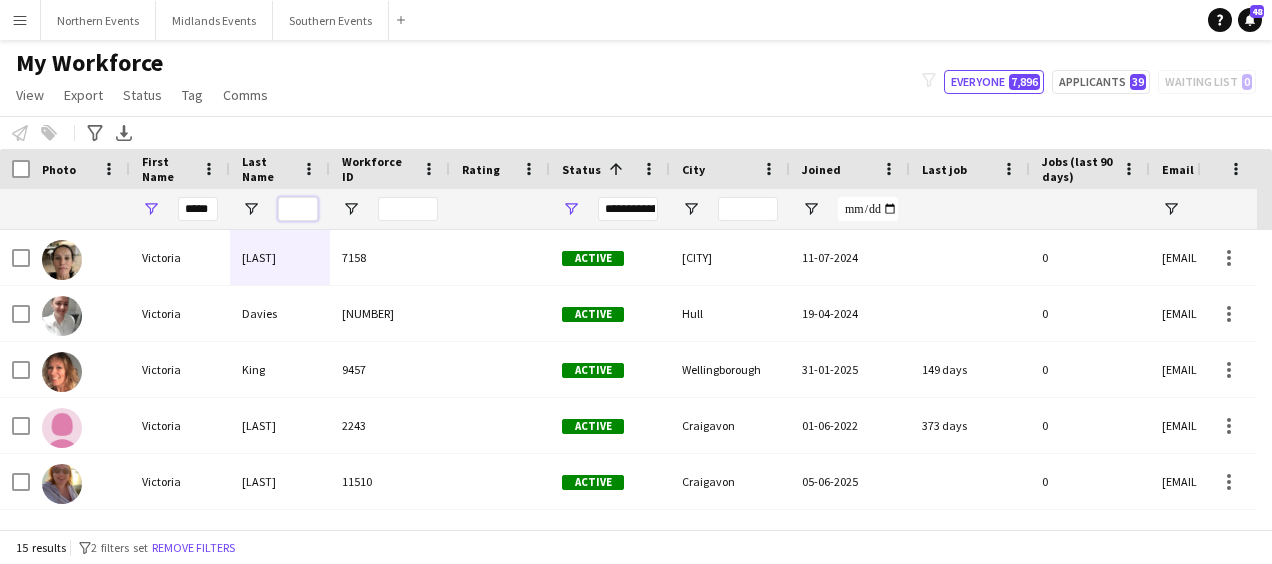 click at bounding box center [298, 209] 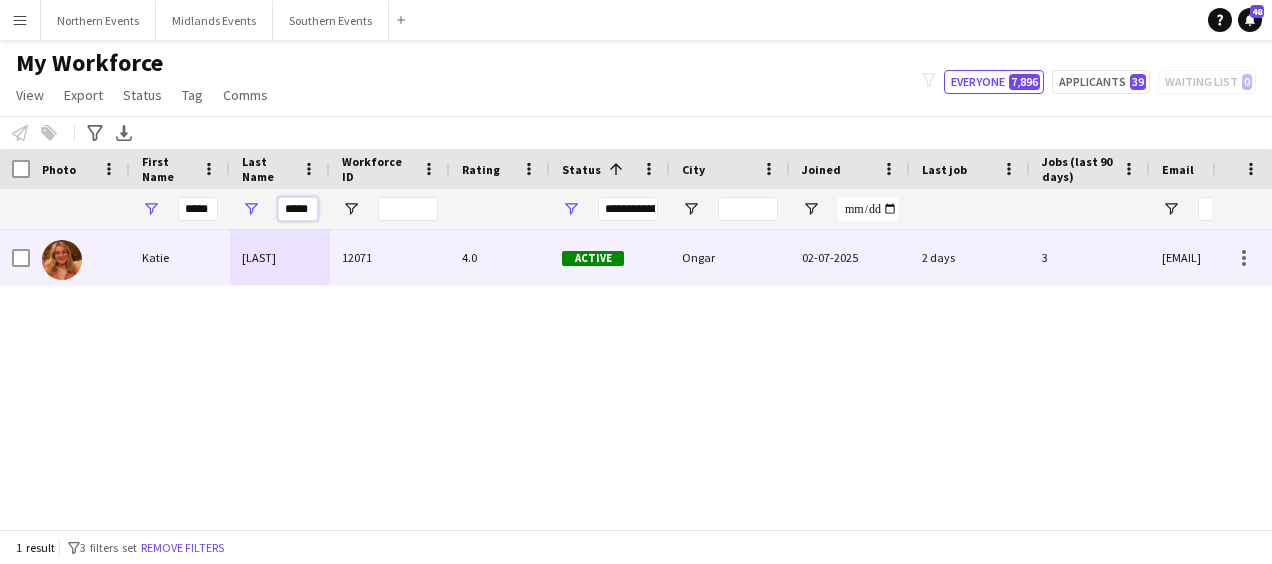 type on "*****" 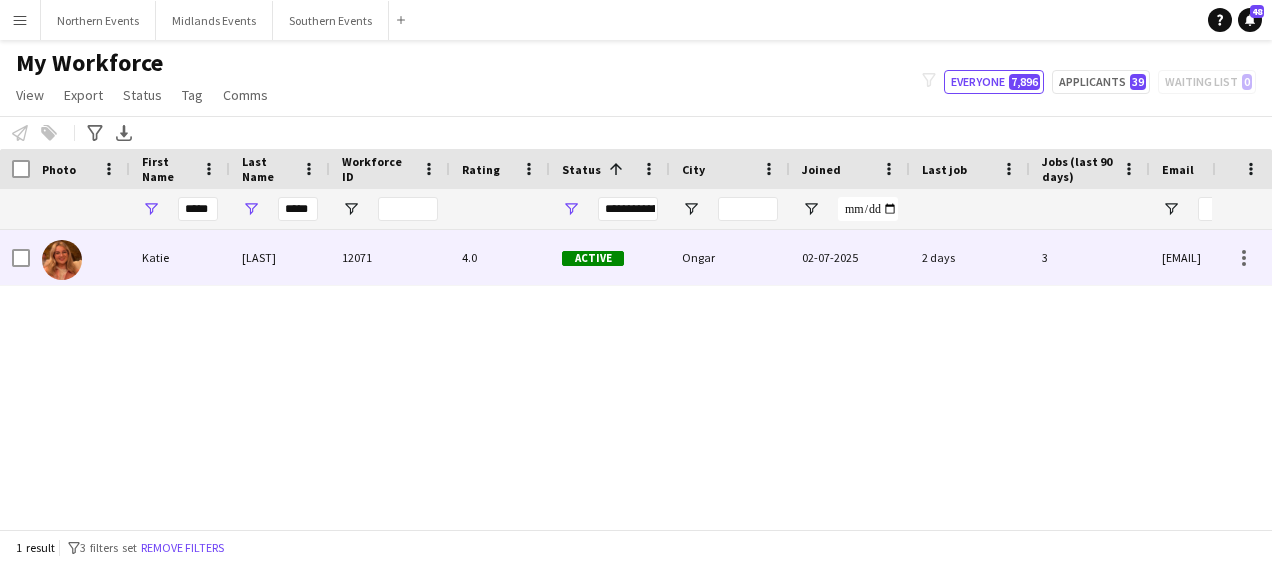 click on "12071" at bounding box center [390, 257] 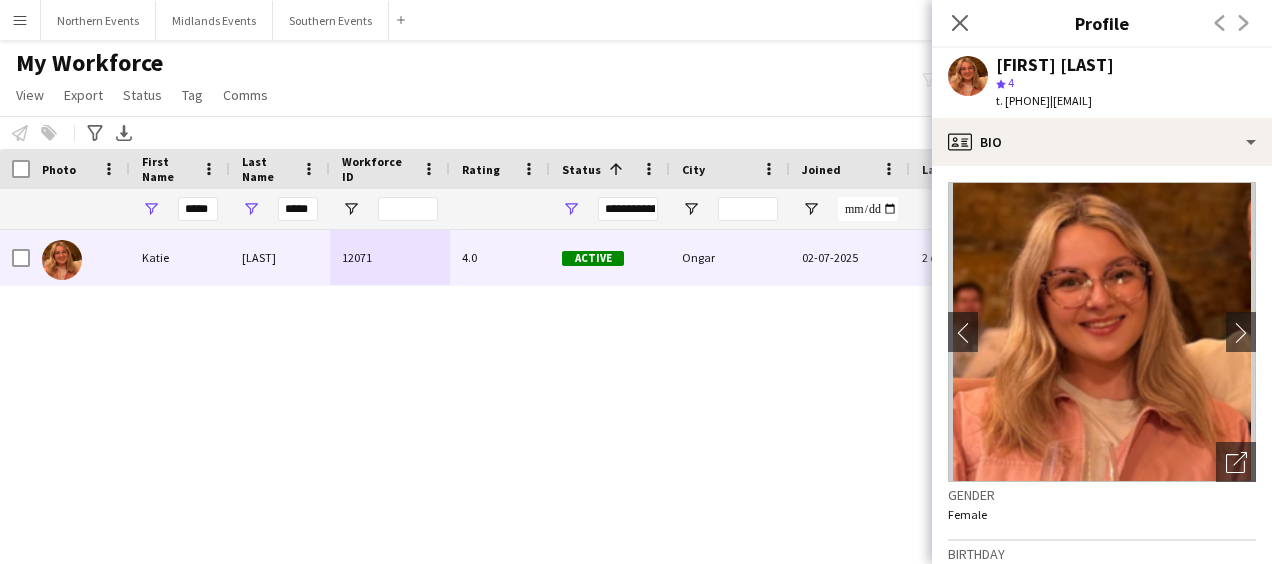 drag, startPoint x: 1090, startPoint y: 102, endPoint x: 1205, endPoint y: 94, distance: 115.27792 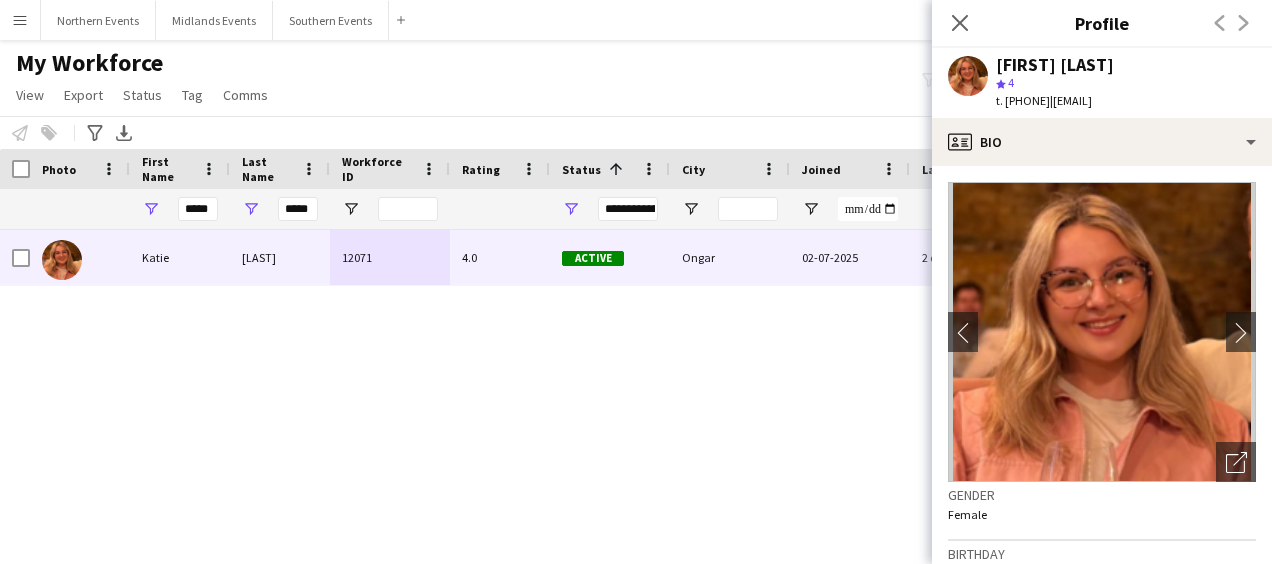 click on "[FIRST] [LAST]
star
4   t. [PHONE]   |   [EMAIL]" 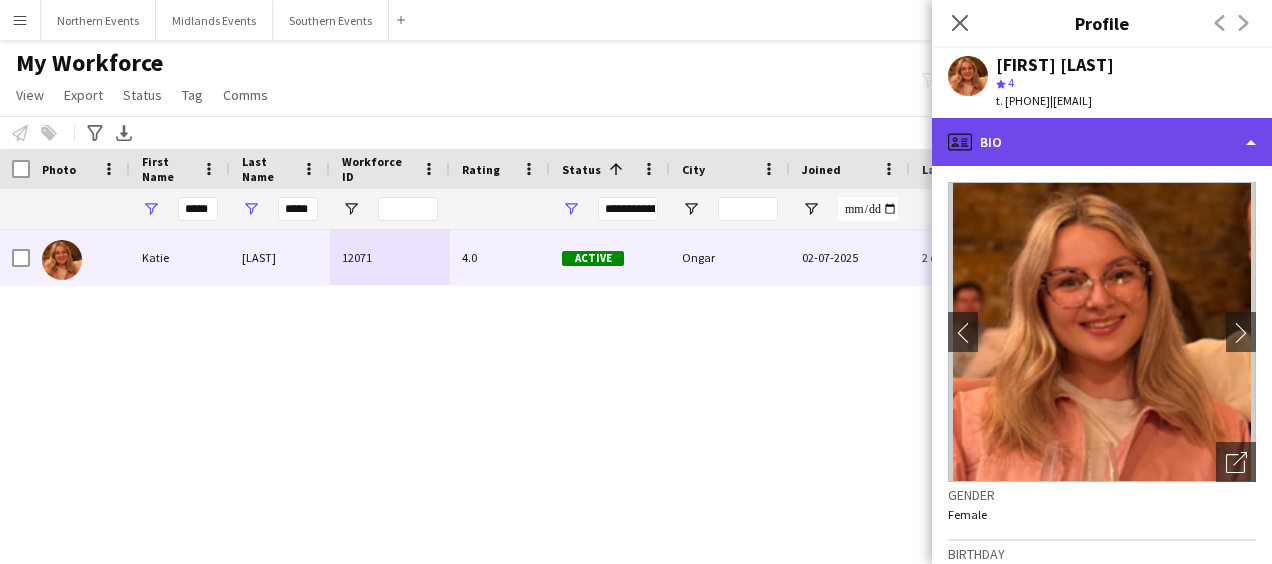 click on "profile
Bio" 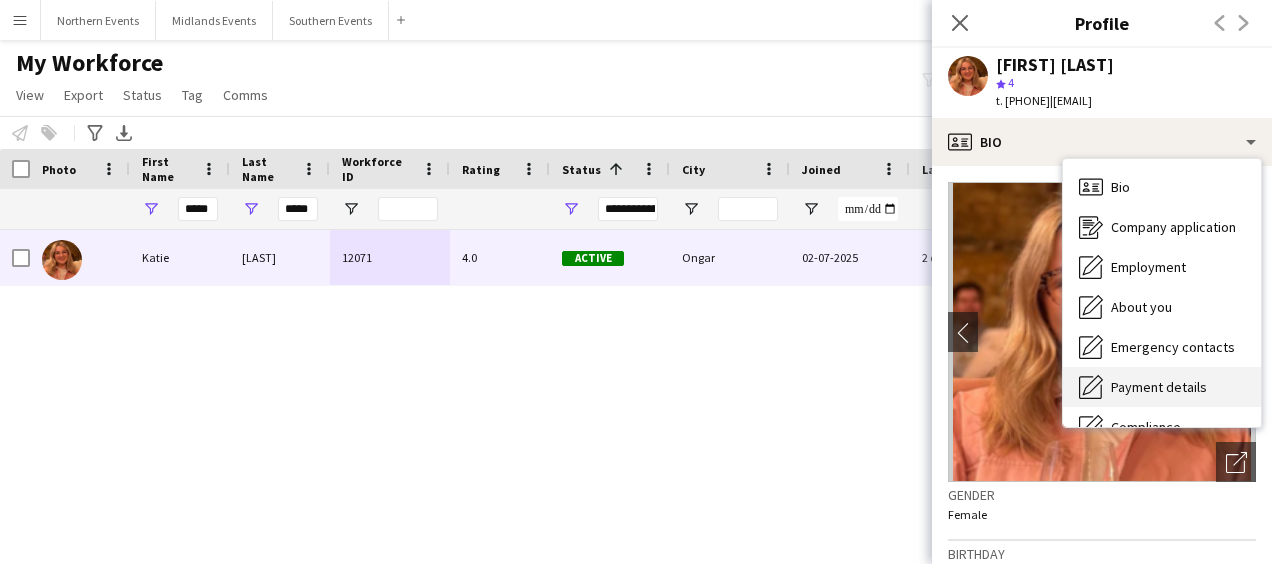 click on "Payment details" at bounding box center (1159, 387) 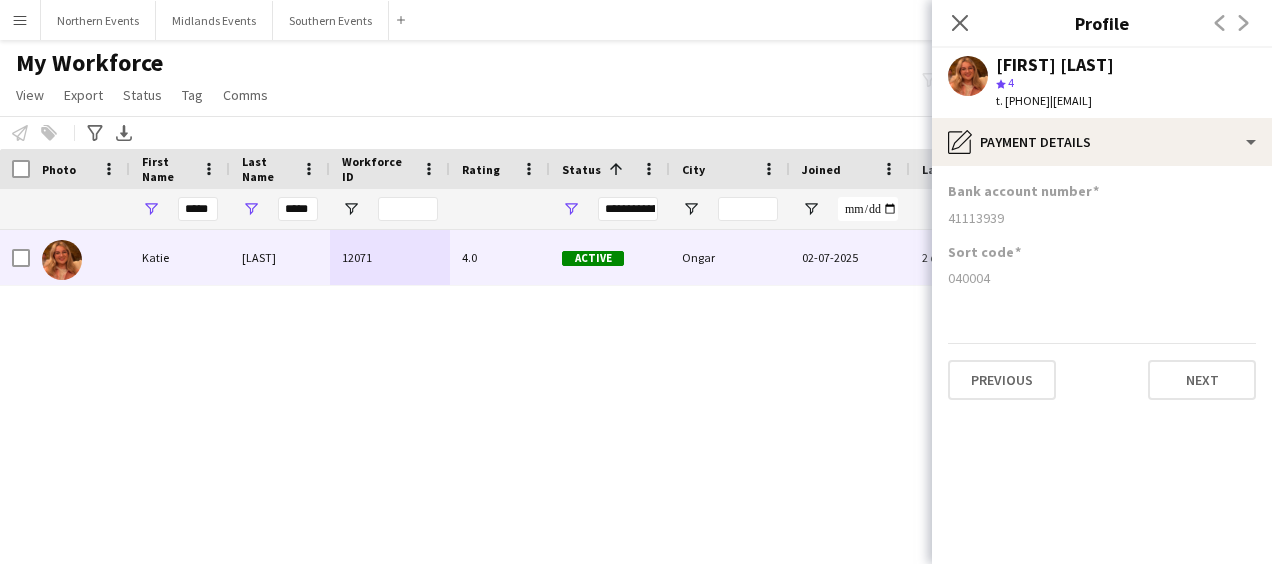 drag, startPoint x: 950, startPoint y: 274, endPoint x: 1010, endPoint y: 275, distance: 60.00833 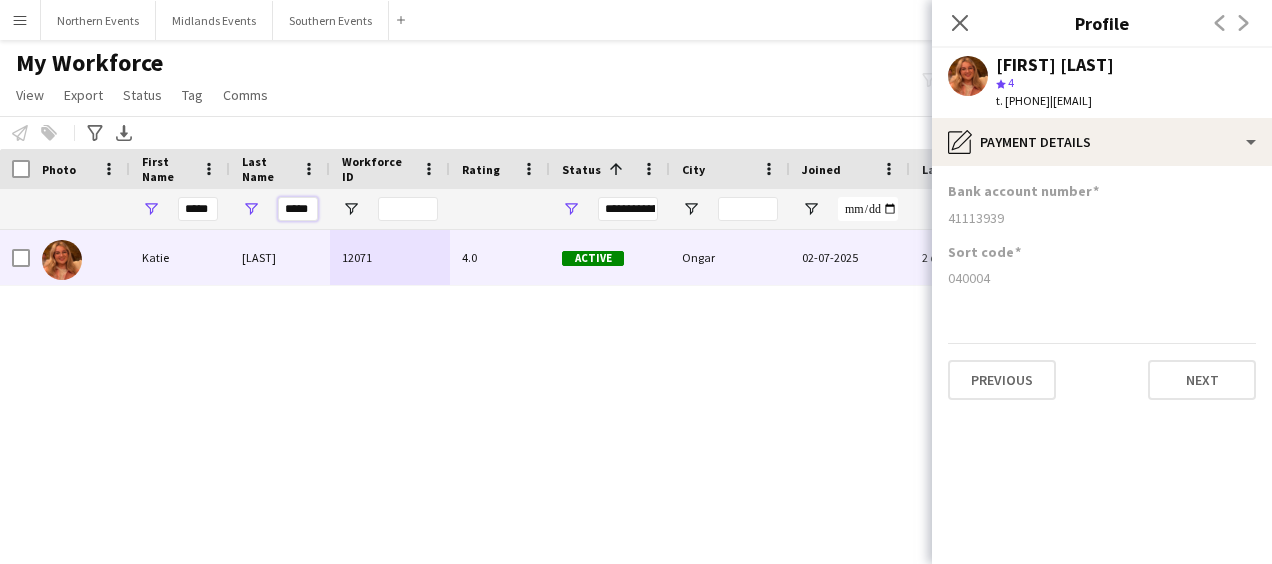 click on "*****" at bounding box center [298, 209] 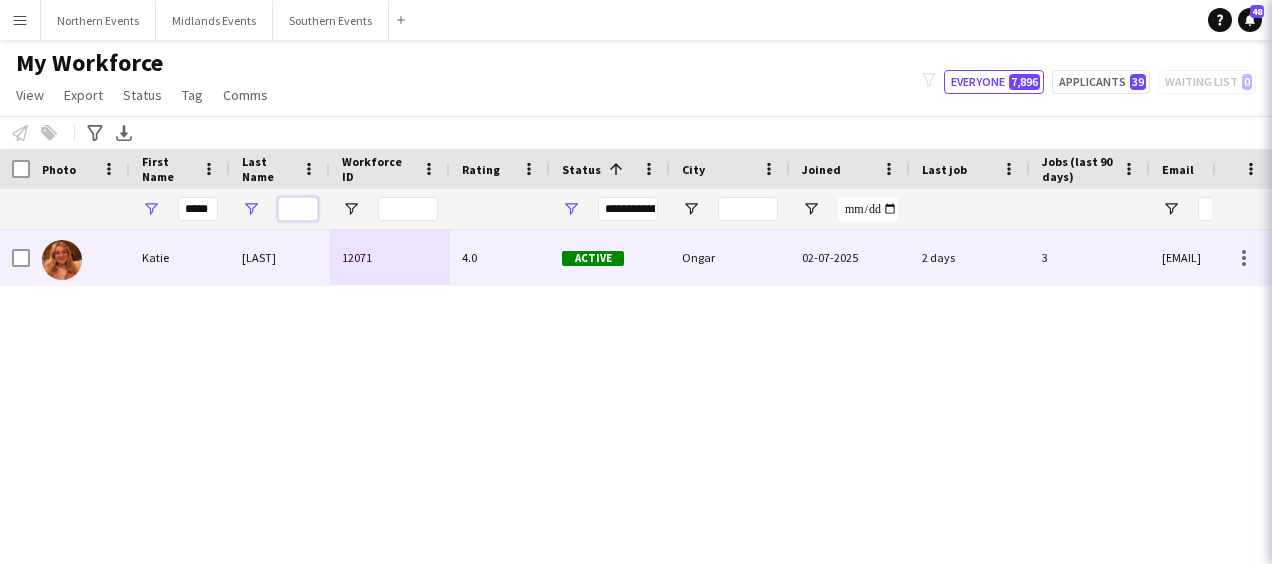 type 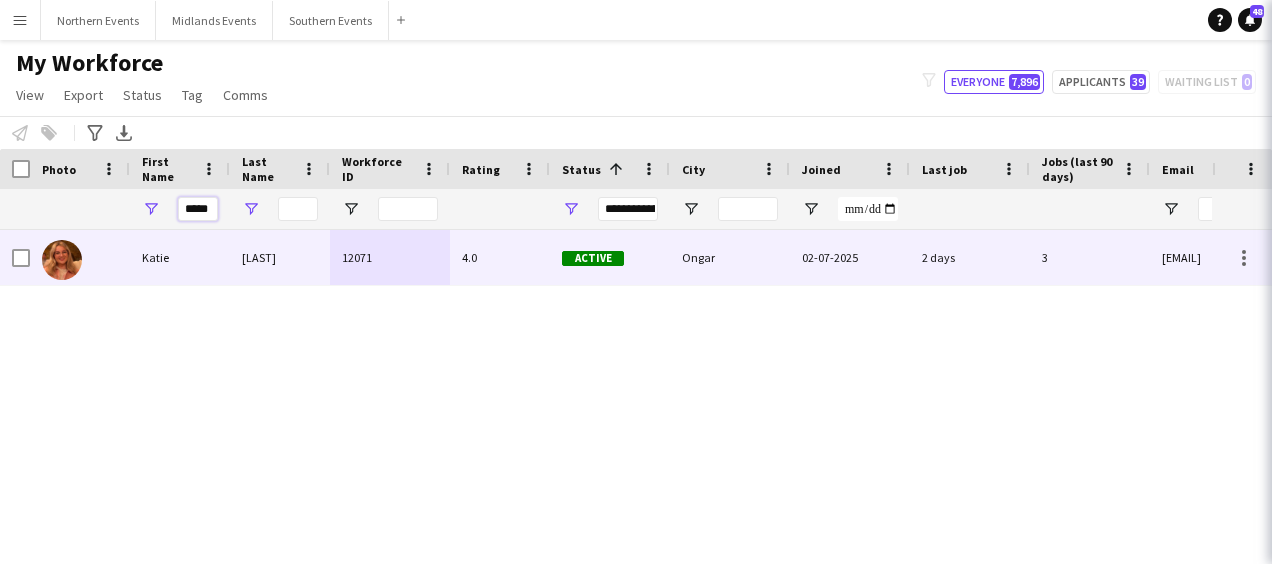 click on "*****" at bounding box center (198, 209) 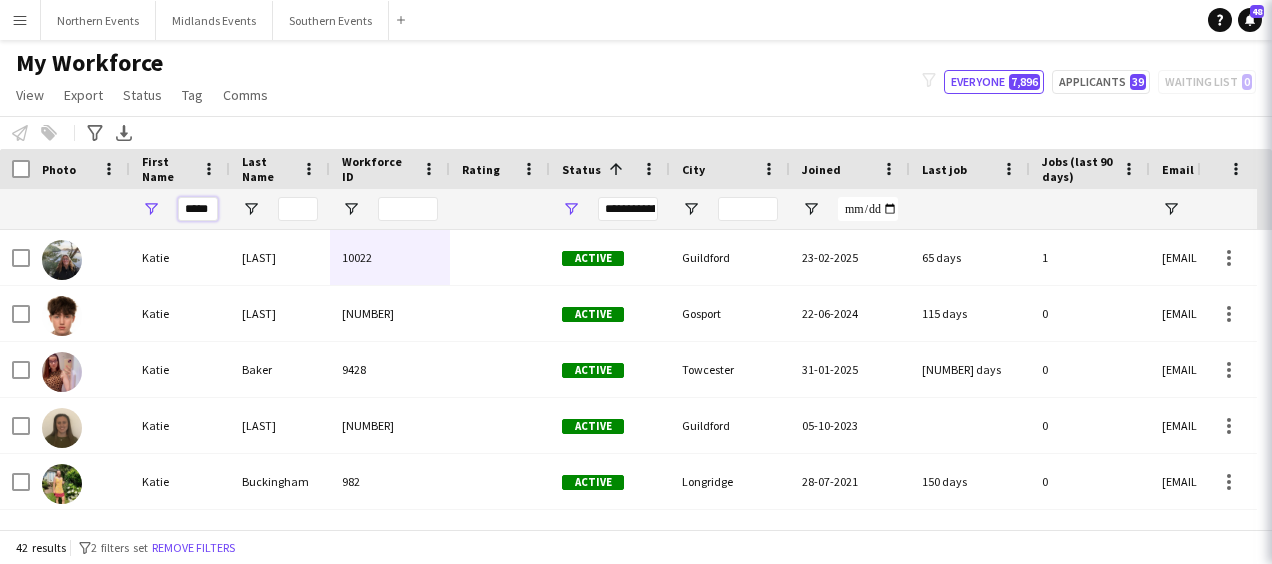 click on "*****" at bounding box center [198, 209] 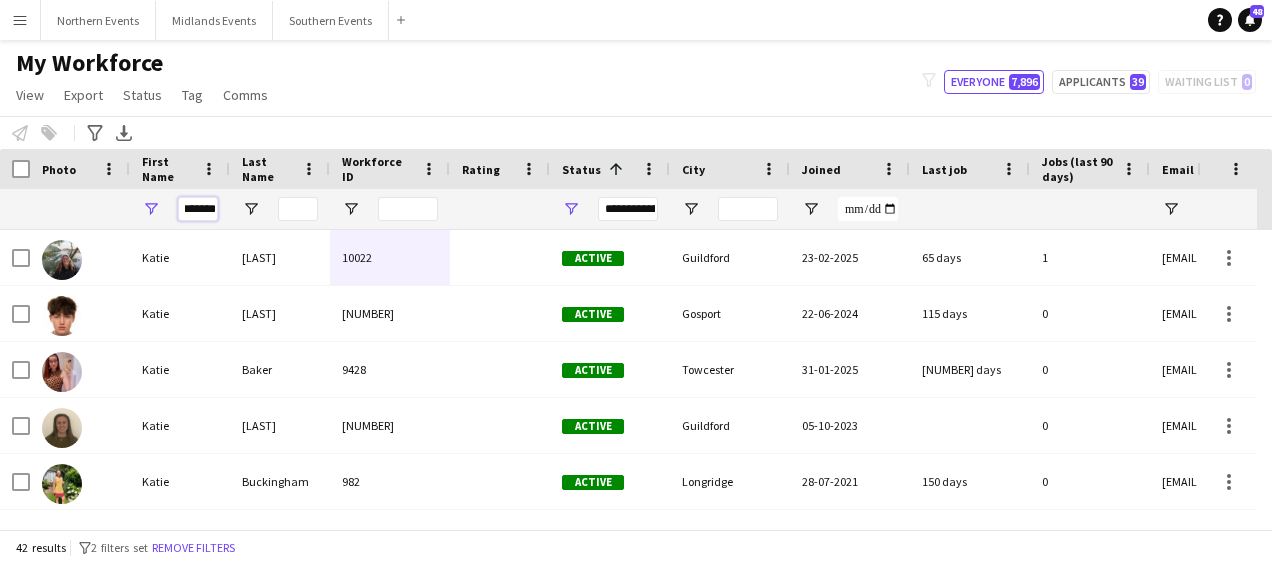 scroll, scrollTop: 0, scrollLeft: 8, axis: horizontal 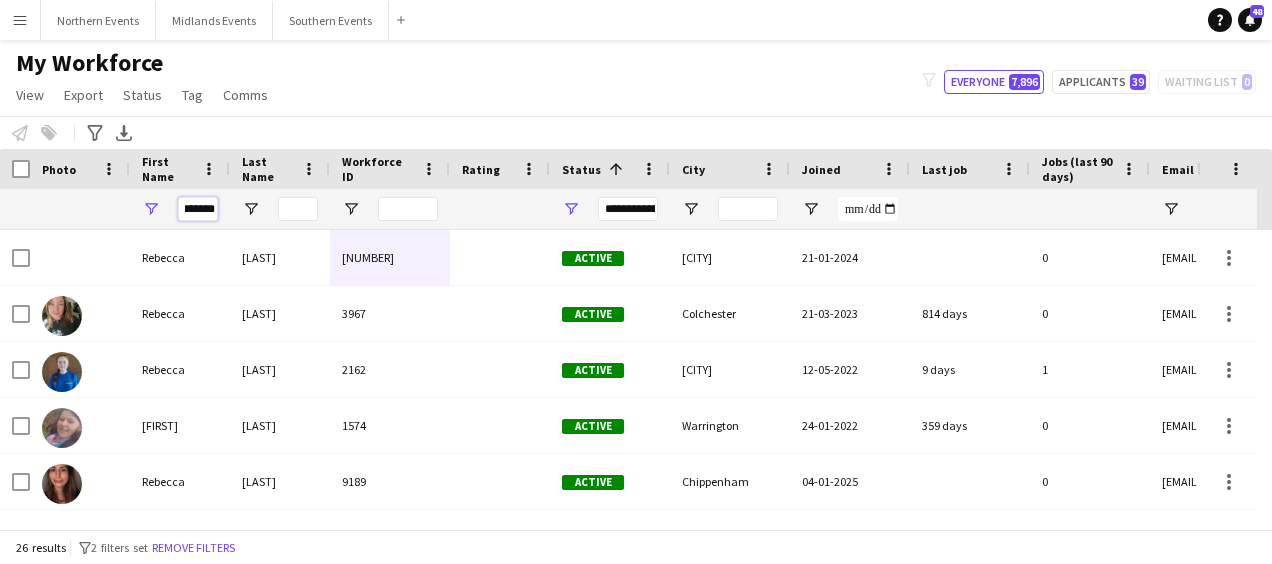type on "*******" 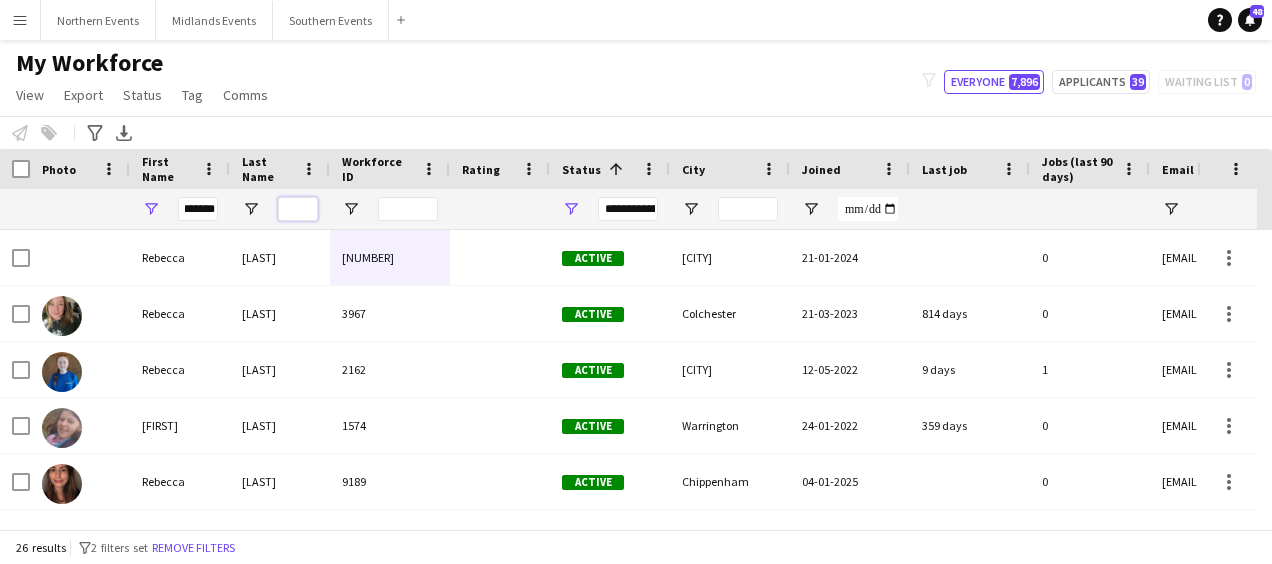 scroll, scrollTop: 0, scrollLeft: 0, axis: both 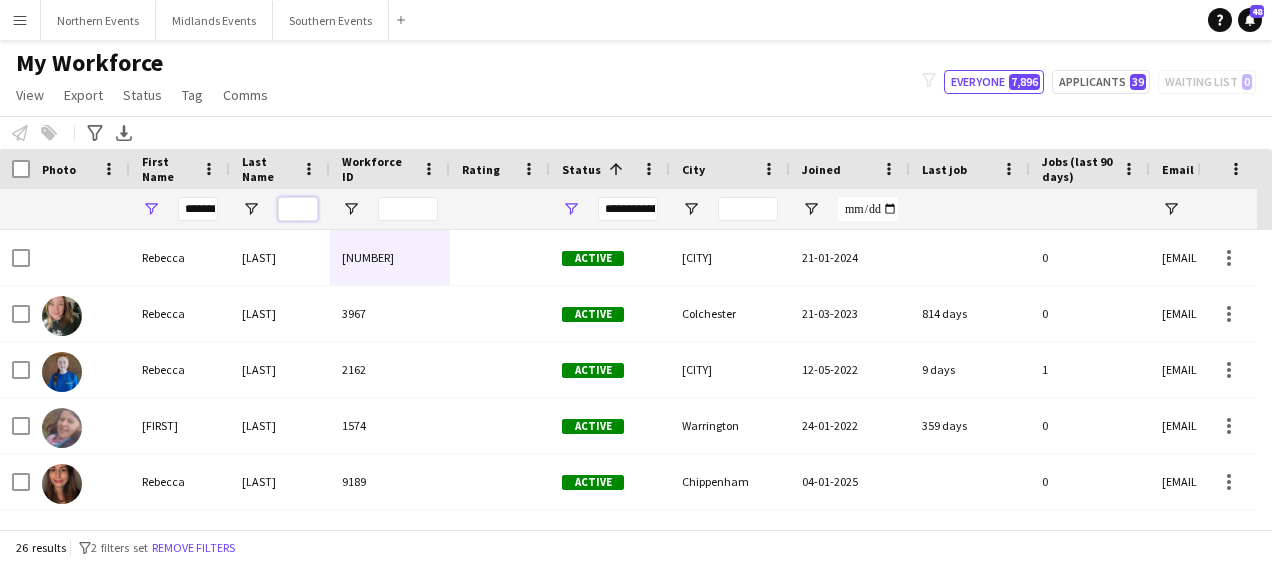 click at bounding box center [298, 209] 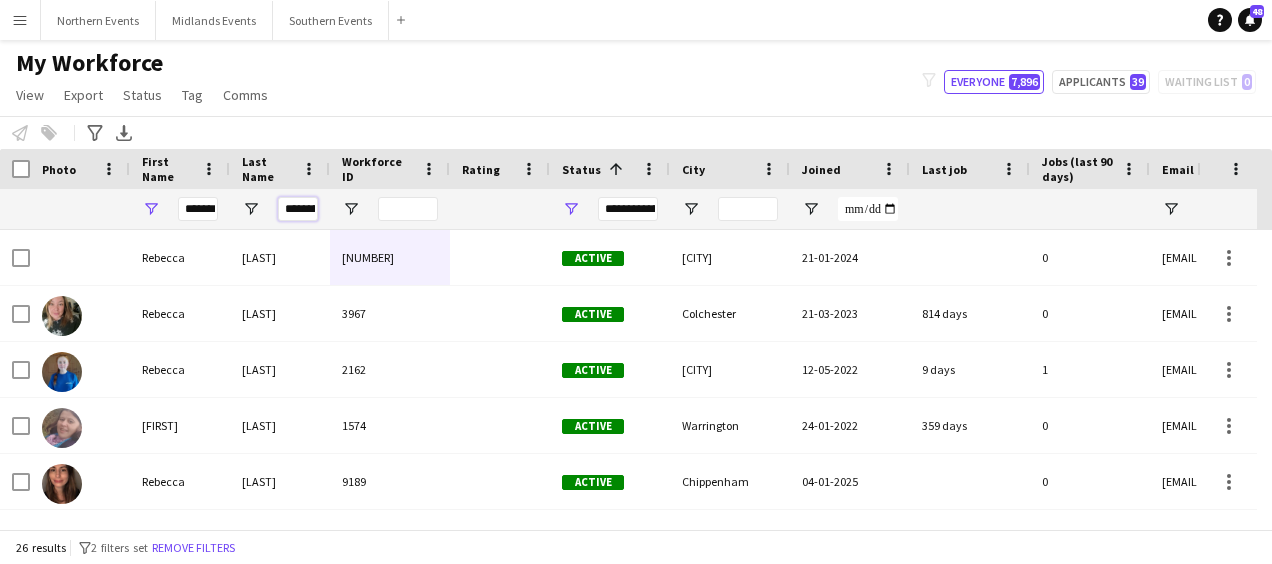 scroll, scrollTop: 0, scrollLeft: 5, axis: horizontal 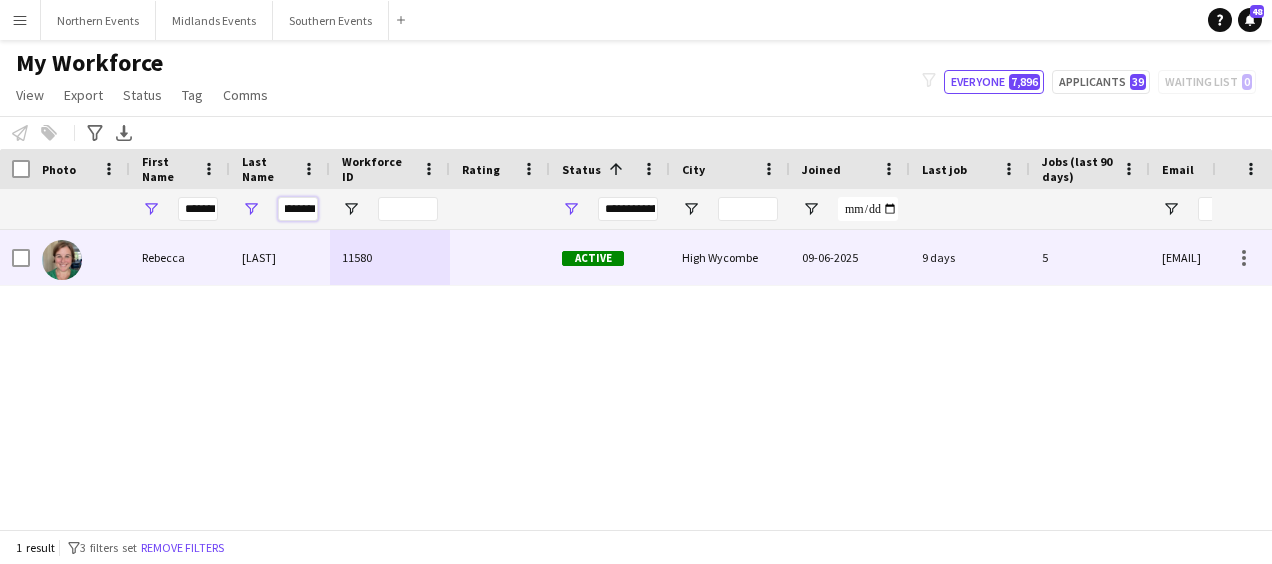 type on "********" 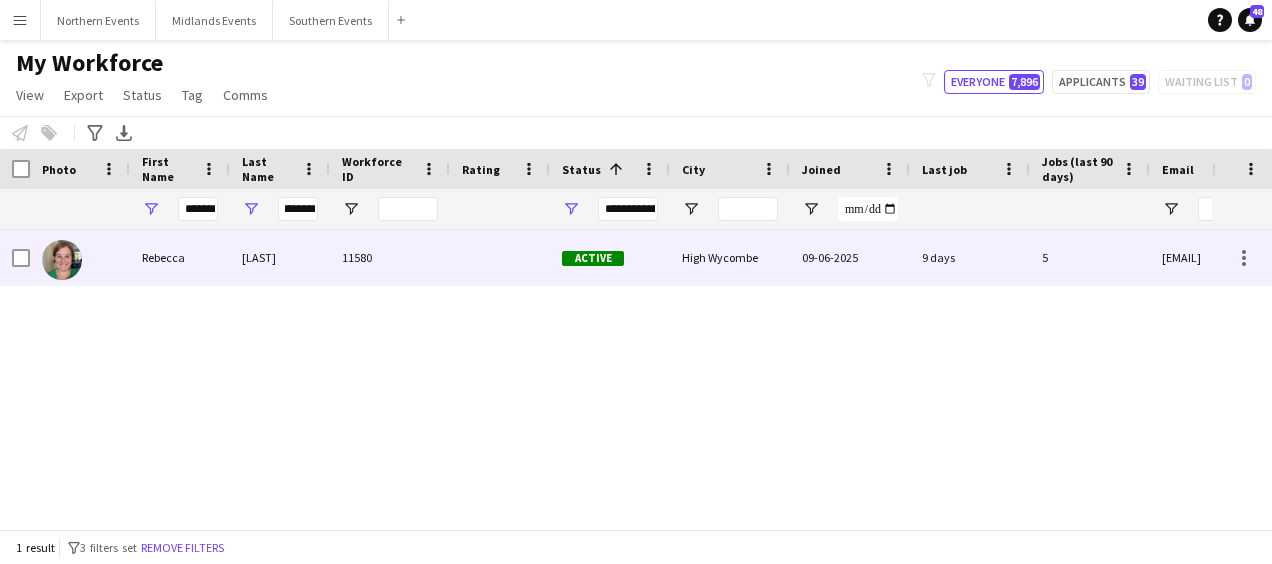 scroll, scrollTop: 0, scrollLeft: 0, axis: both 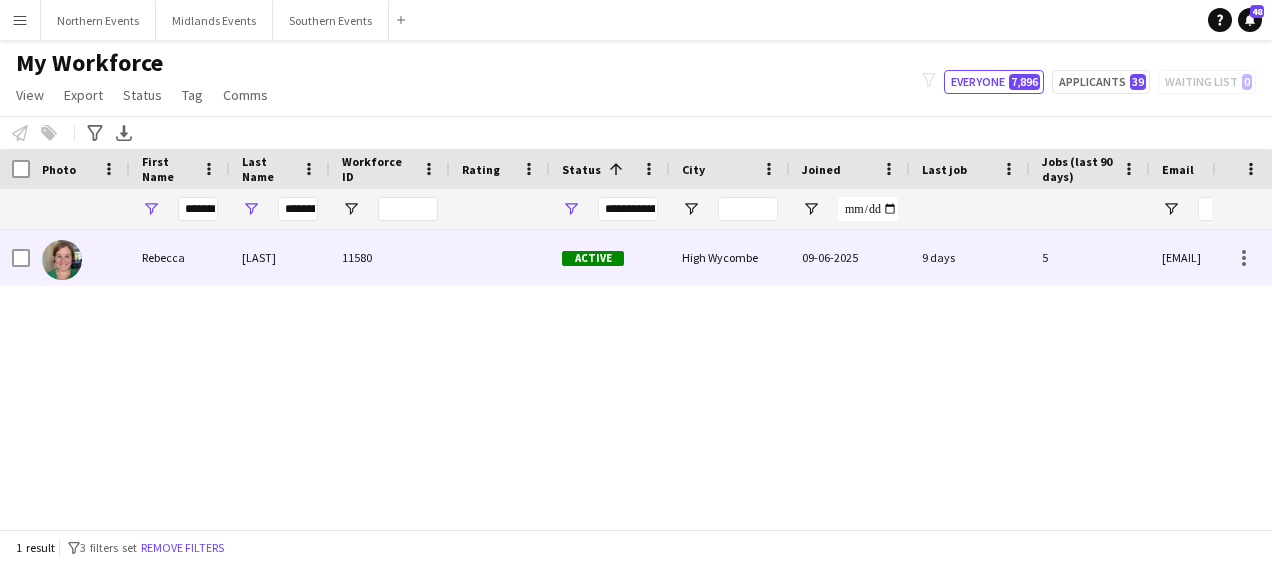 click on "[LAST]" at bounding box center (280, 257) 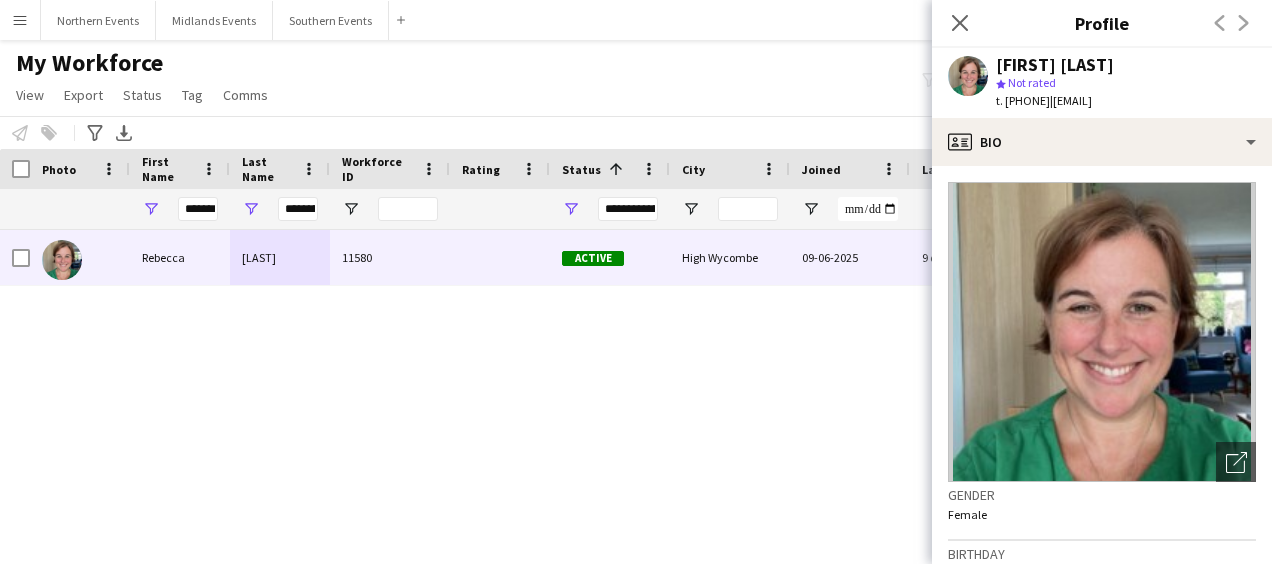 drag, startPoint x: 1092, startPoint y: 104, endPoint x: 1232, endPoint y: 100, distance: 140.05713 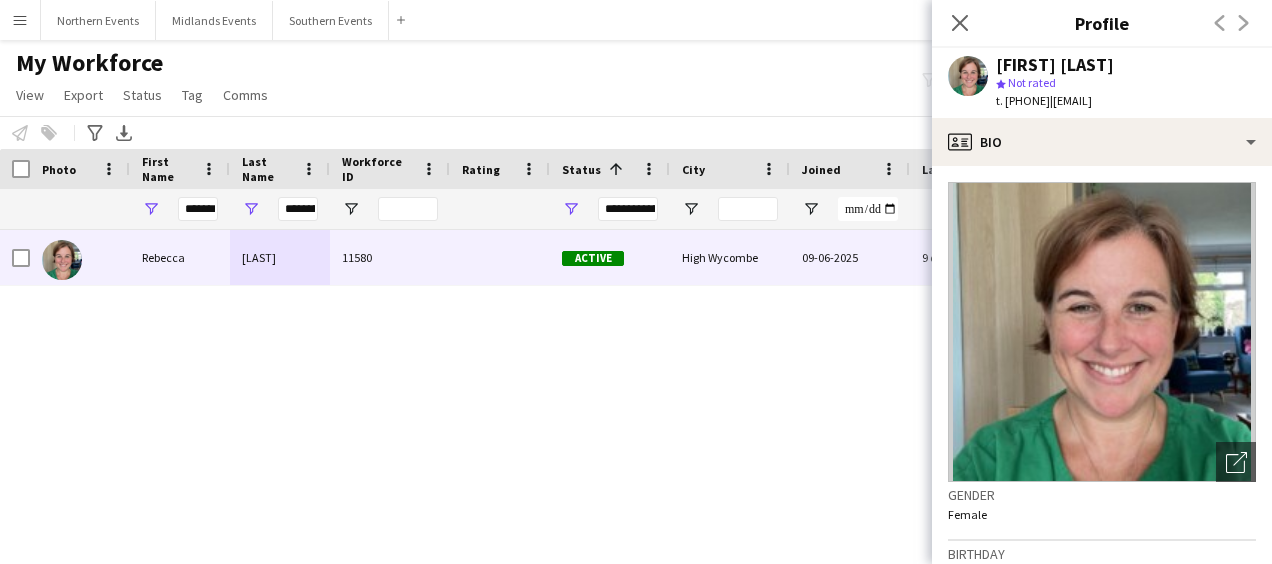 click on "[FIRST] [LAST]
star
Not rated   t. [PHONE]   |   [EMAIL]" 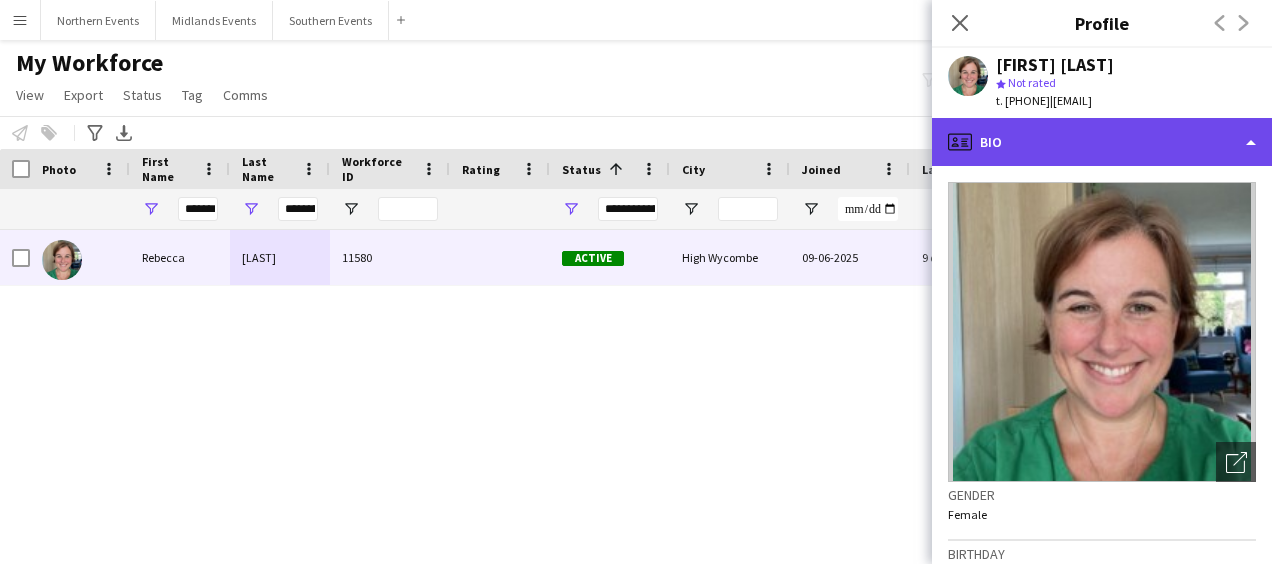 click on "profile
Bio" 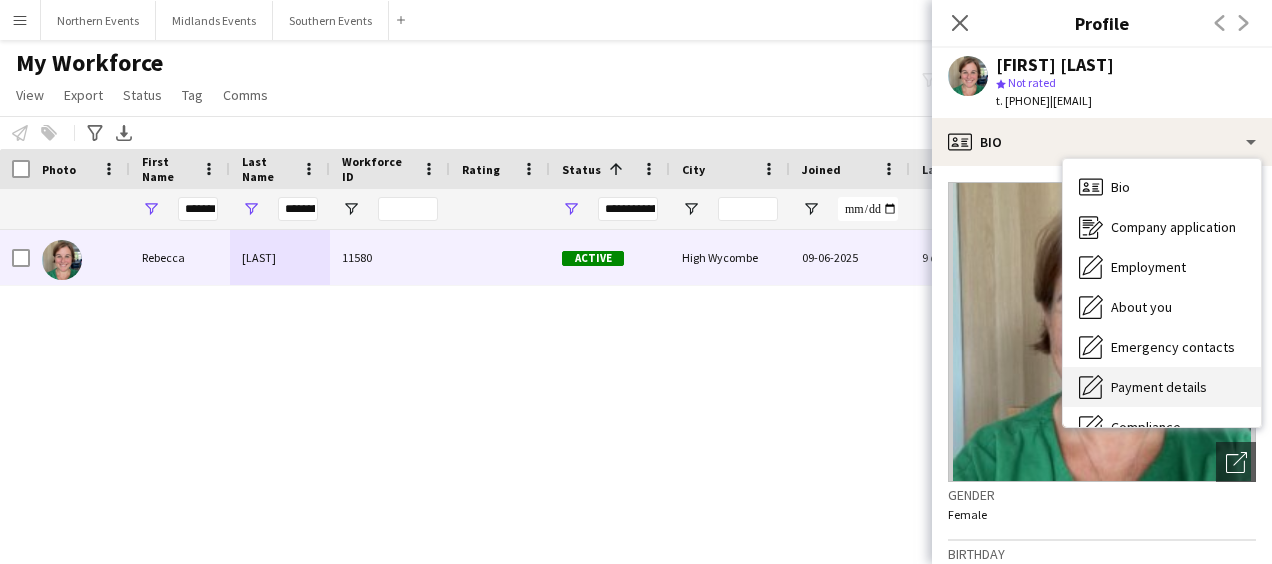 click on "Payment details" at bounding box center [1159, 387] 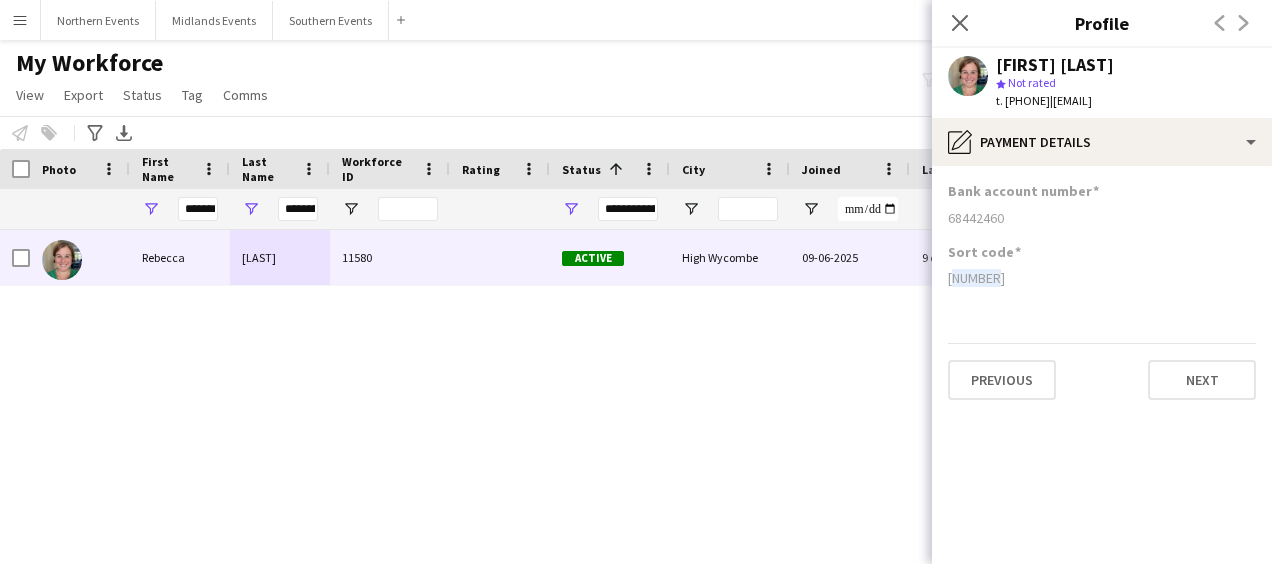 drag, startPoint x: 948, startPoint y: 276, endPoint x: 1017, endPoint y: 273, distance: 69.065186 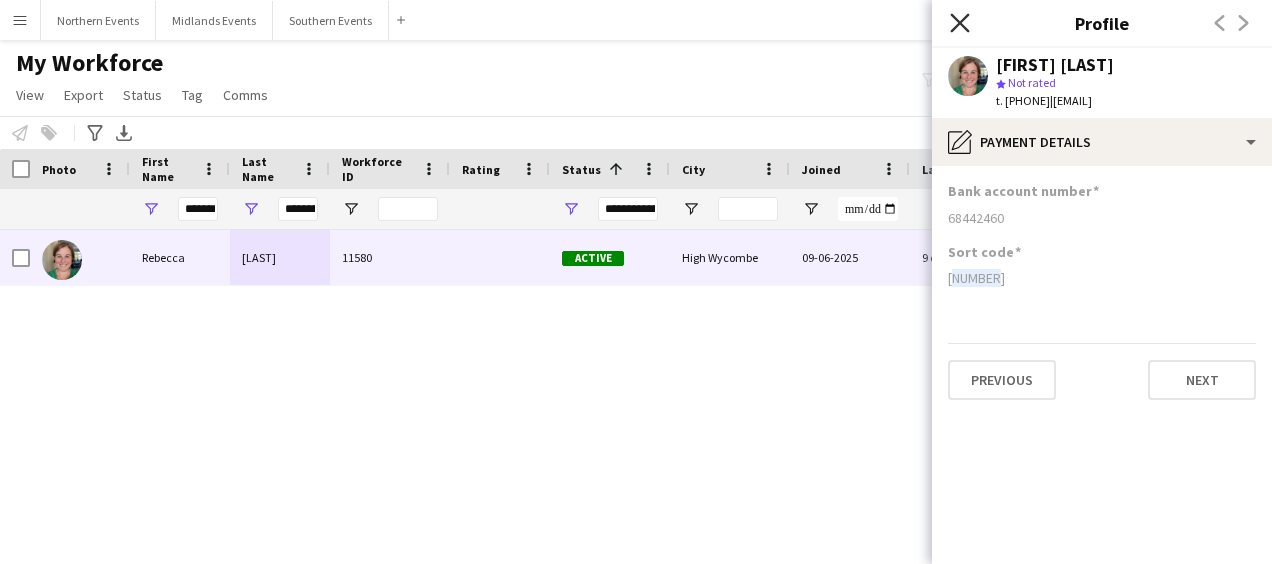 click on "Close pop-in" 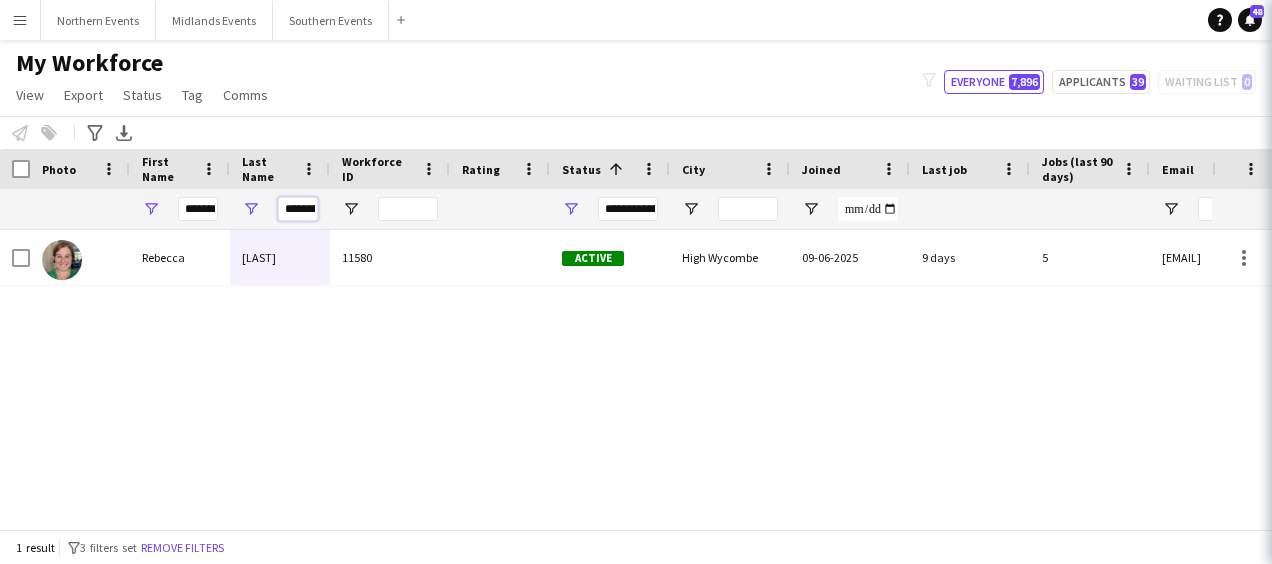 click on "********" at bounding box center [298, 209] 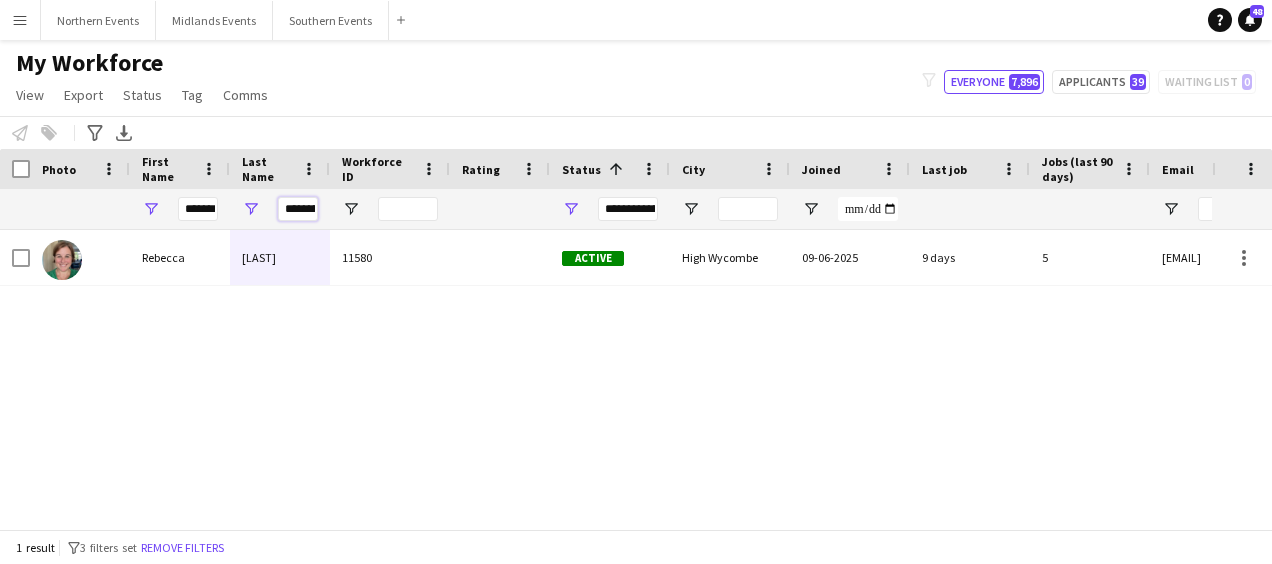 click on "********" at bounding box center (298, 209) 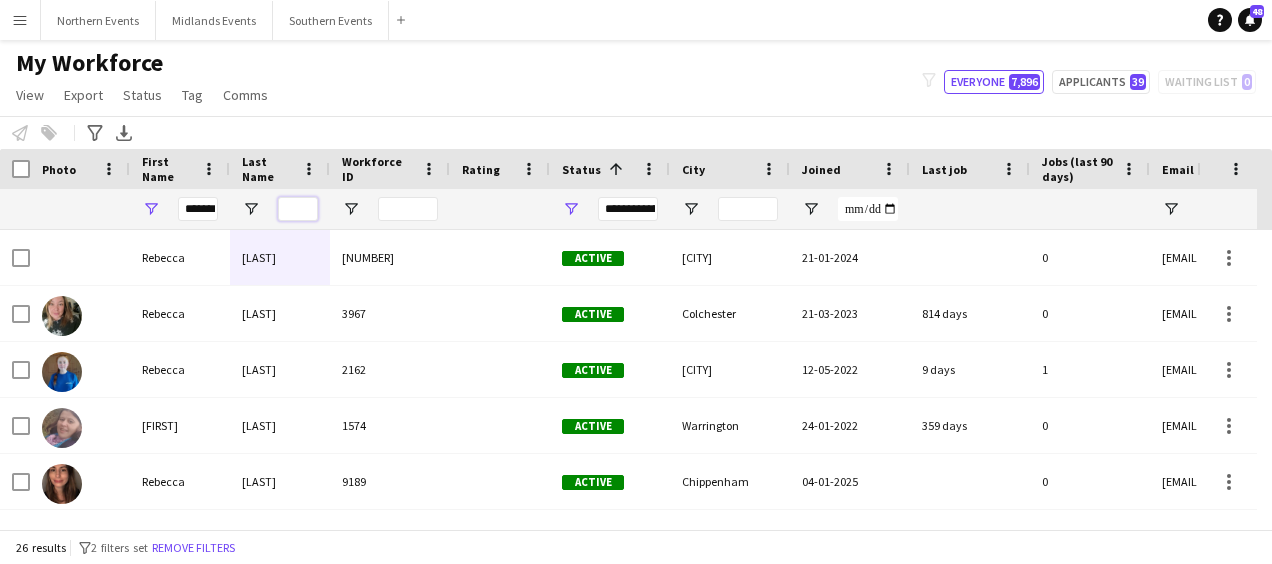 type 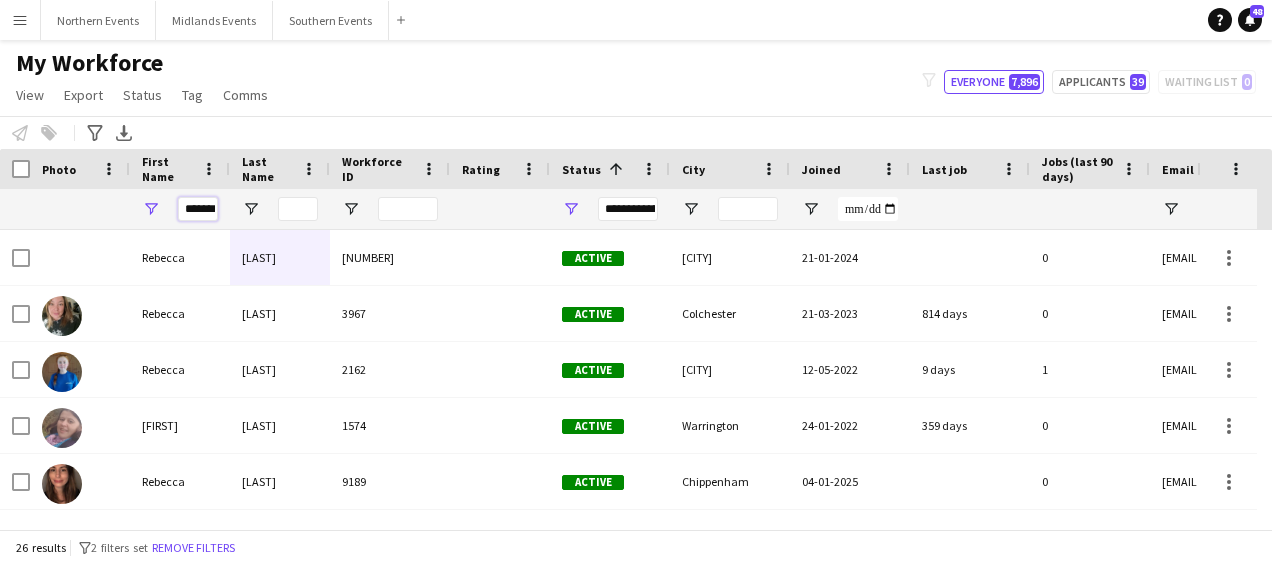click on "*******" at bounding box center (198, 209) 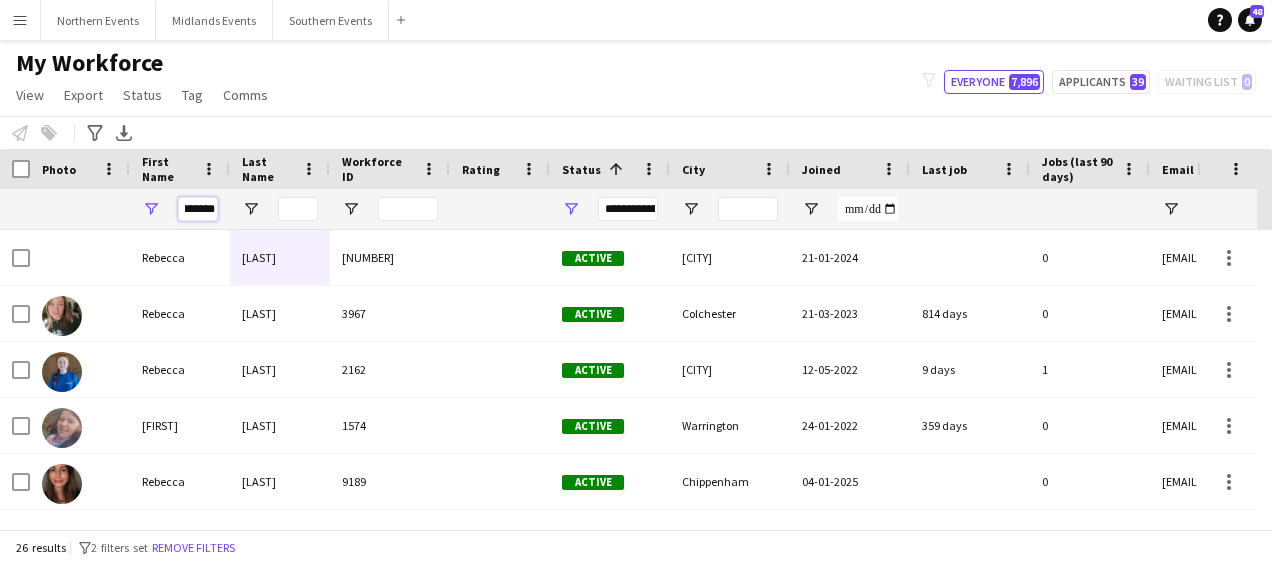 click on "*******" at bounding box center [198, 209] 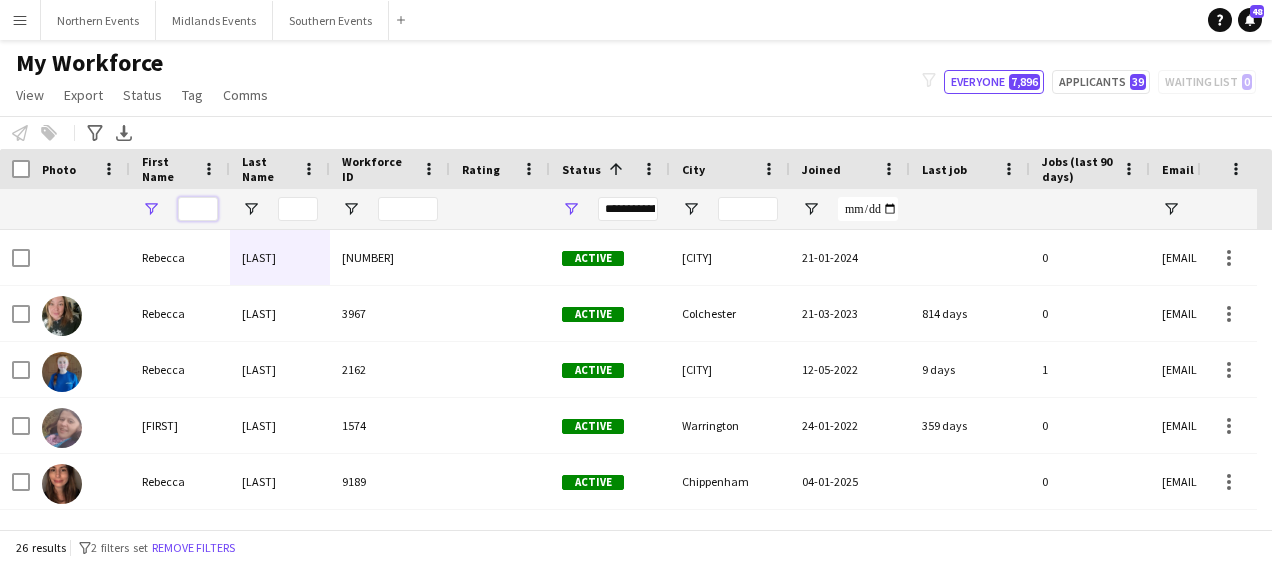 scroll, scrollTop: 0, scrollLeft: 0, axis: both 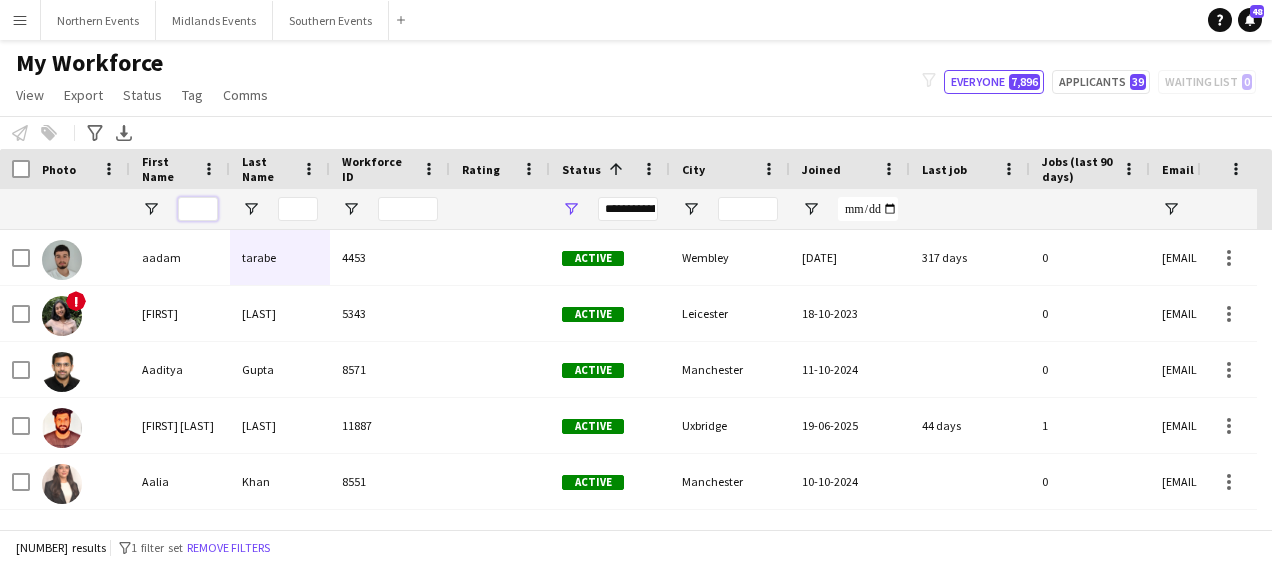 type 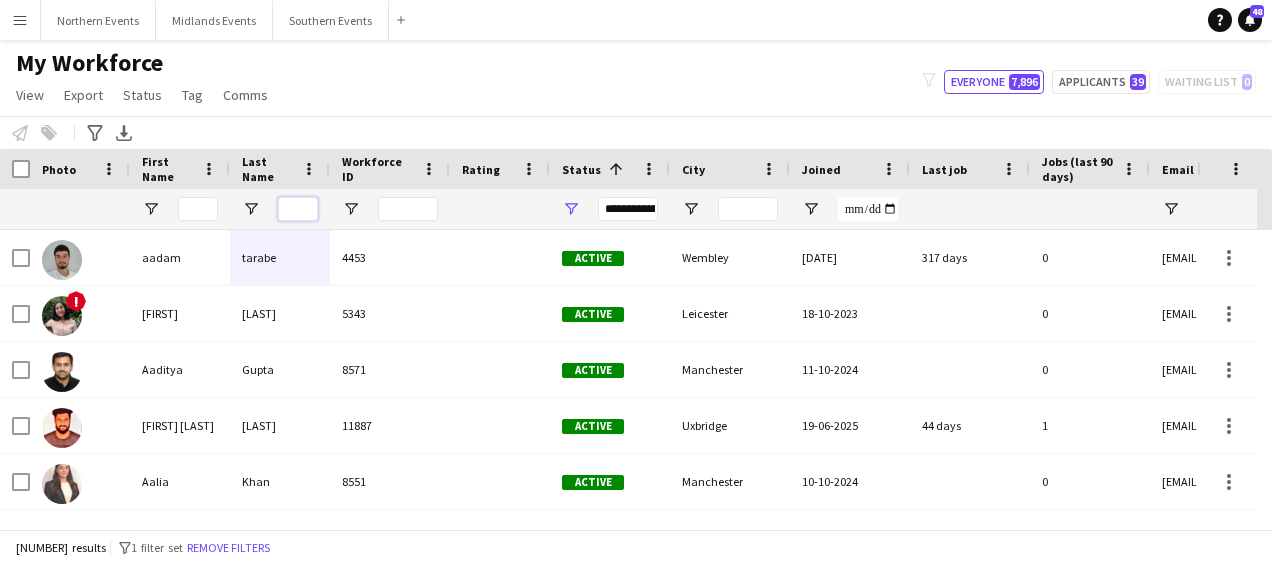 click at bounding box center (298, 209) 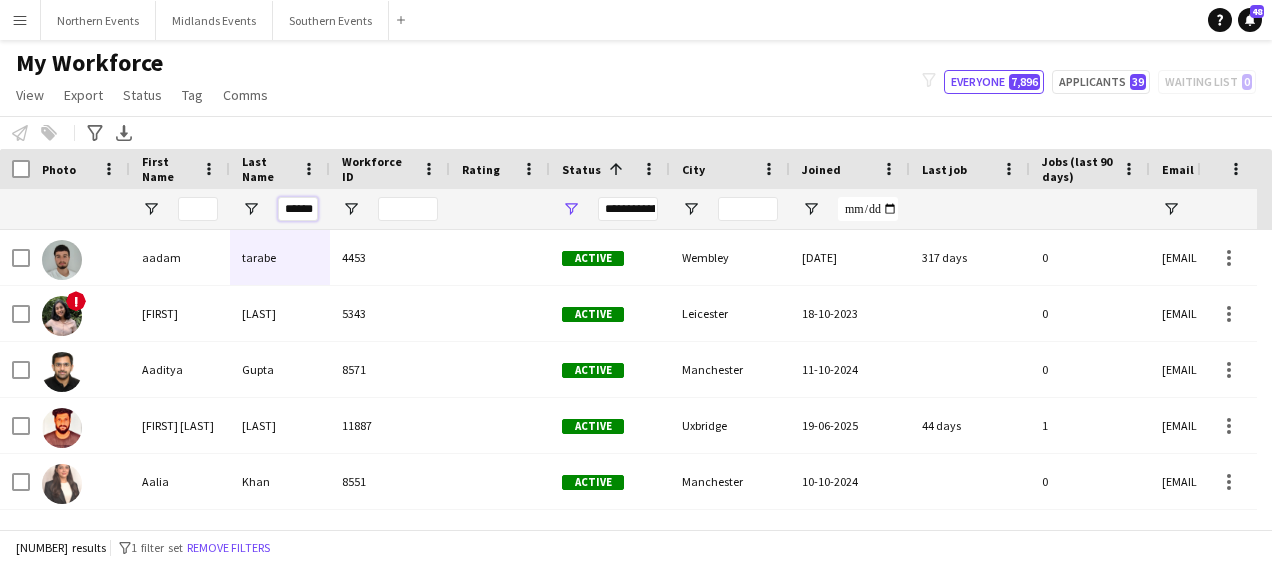 scroll, scrollTop: 0, scrollLeft: 4, axis: horizontal 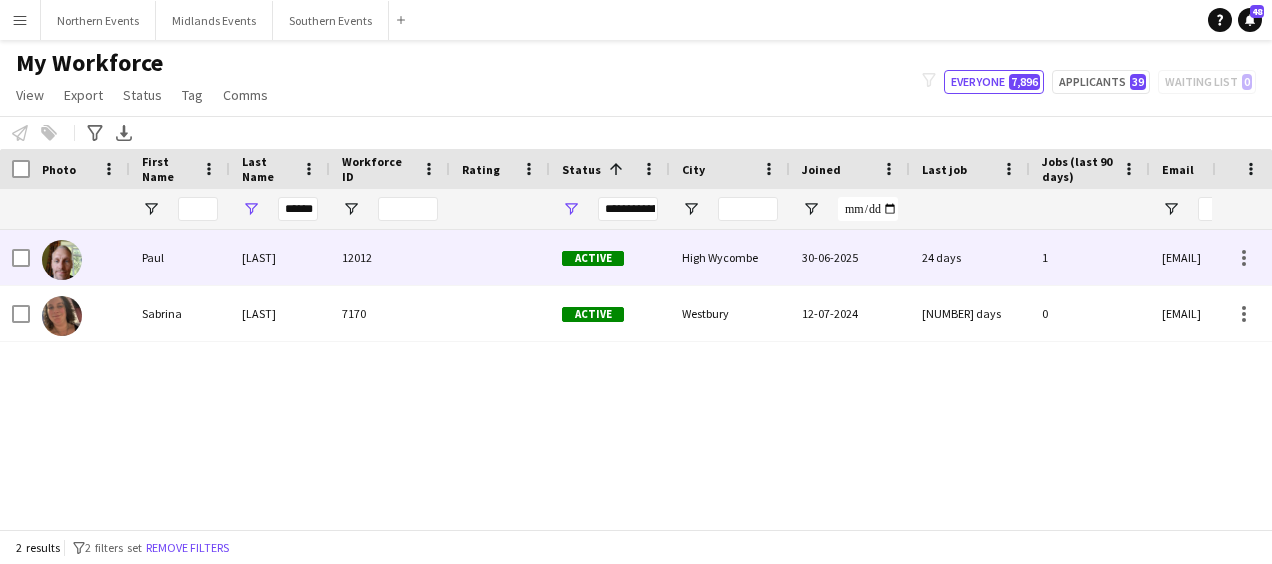 click on "[LAST]" at bounding box center (280, 257) 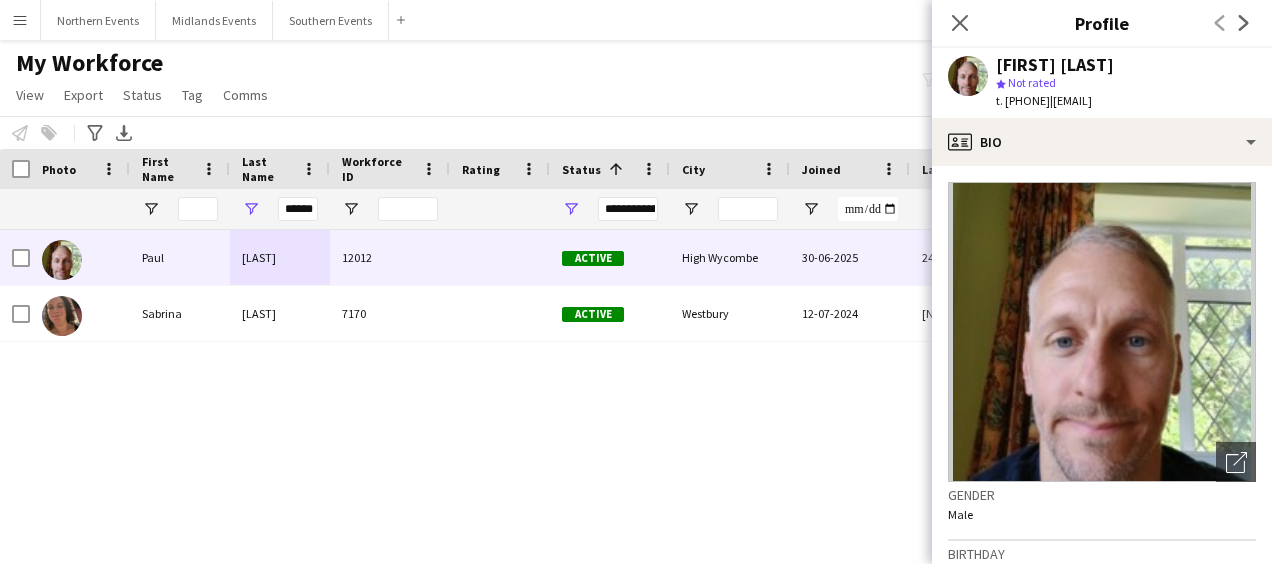 drag, startPoint x: 1098, startPoint y: 101, endPoint x: 1213, endPoint y: 102, distance: 115.00435 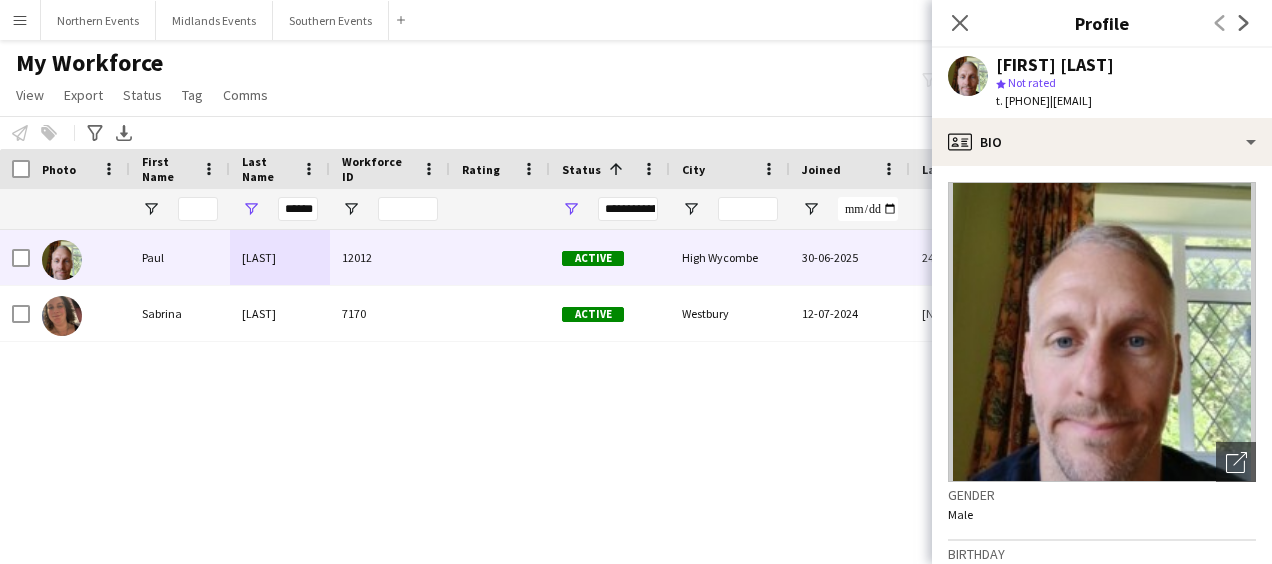 click on "[FIRST] [LAST]
star
Not rated   t. [PHONE]   |   [EMAIL]" 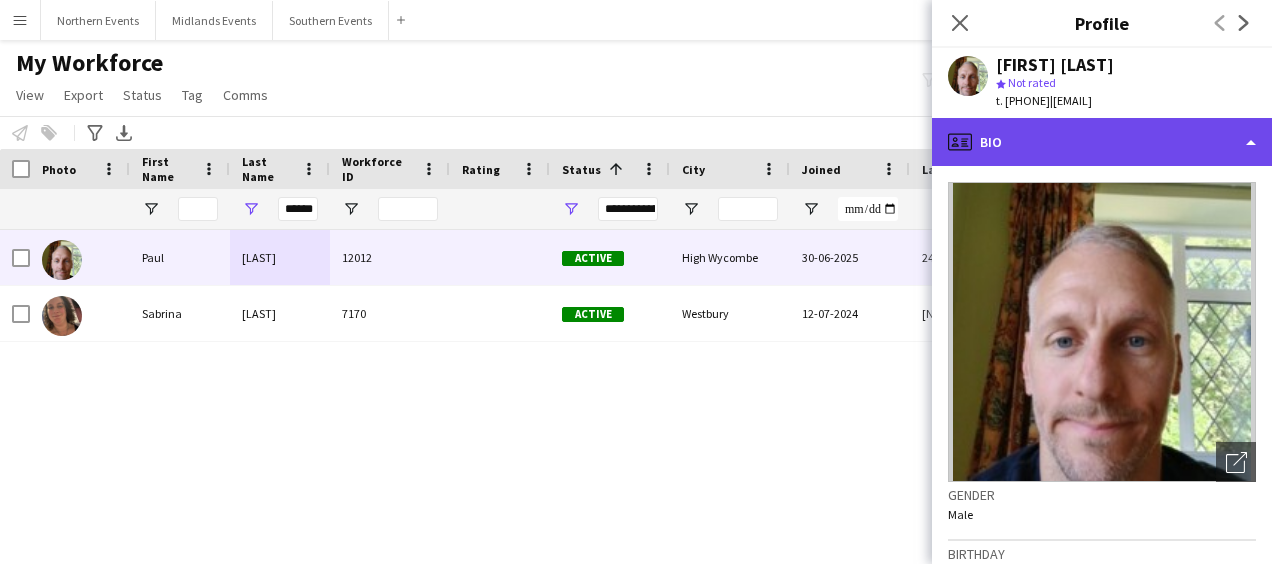 click on "profile
Bio" 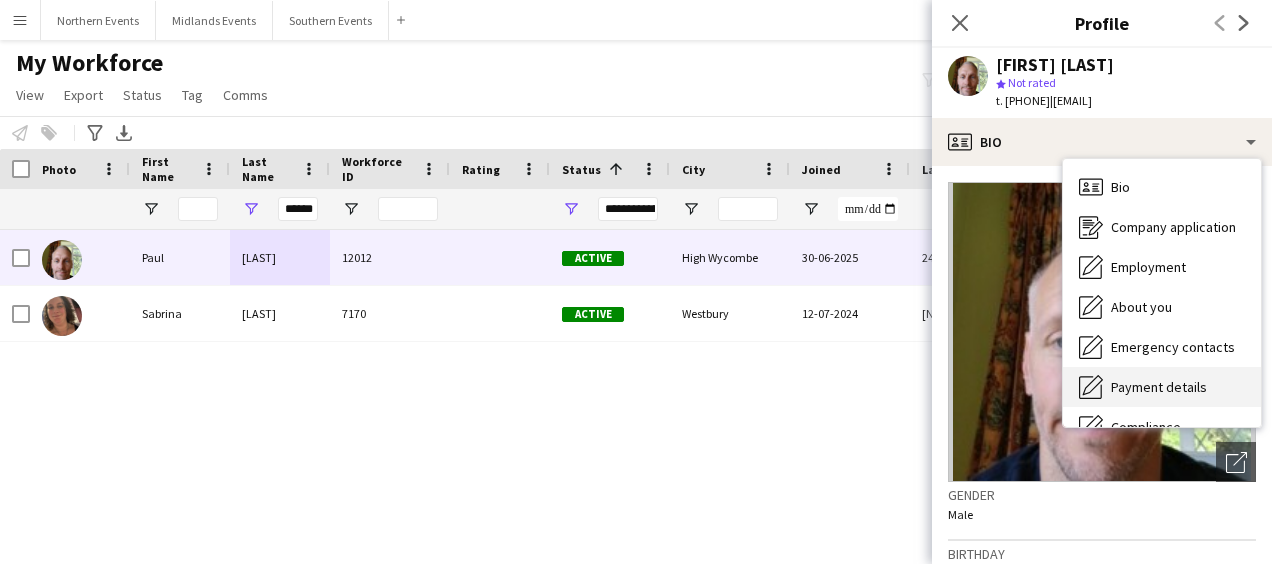 click on "Payment details" at bounding box center [1159, 387] 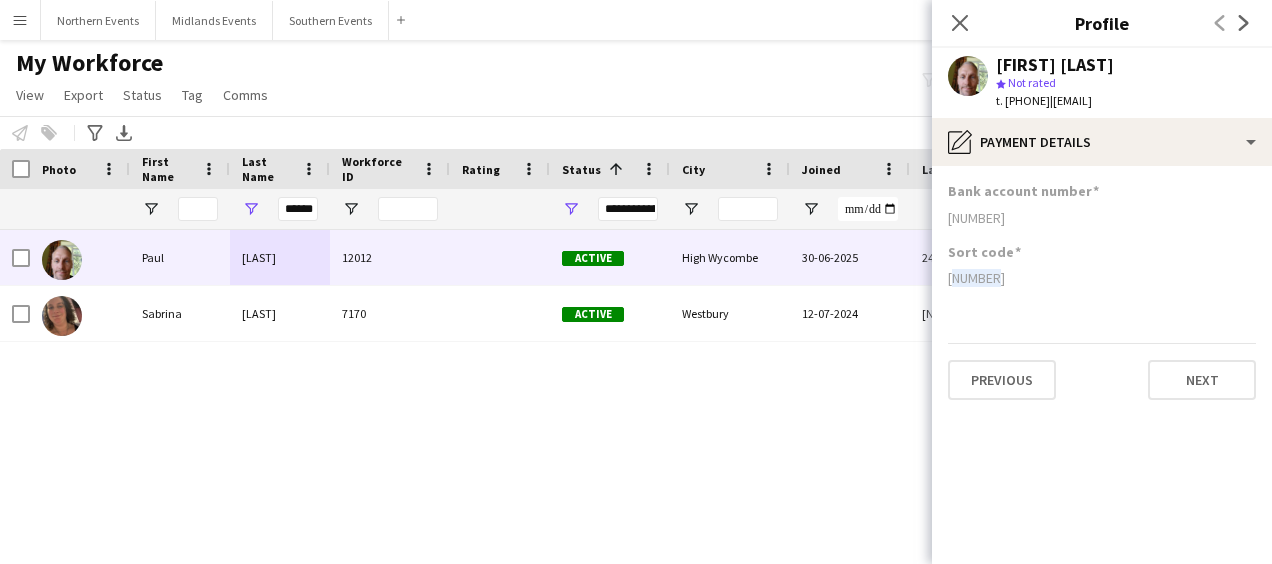 drag, startPoint x: 948, startPoint y: 274, endPoint x: 1020, endPoint y: 275, distance: 72.00694 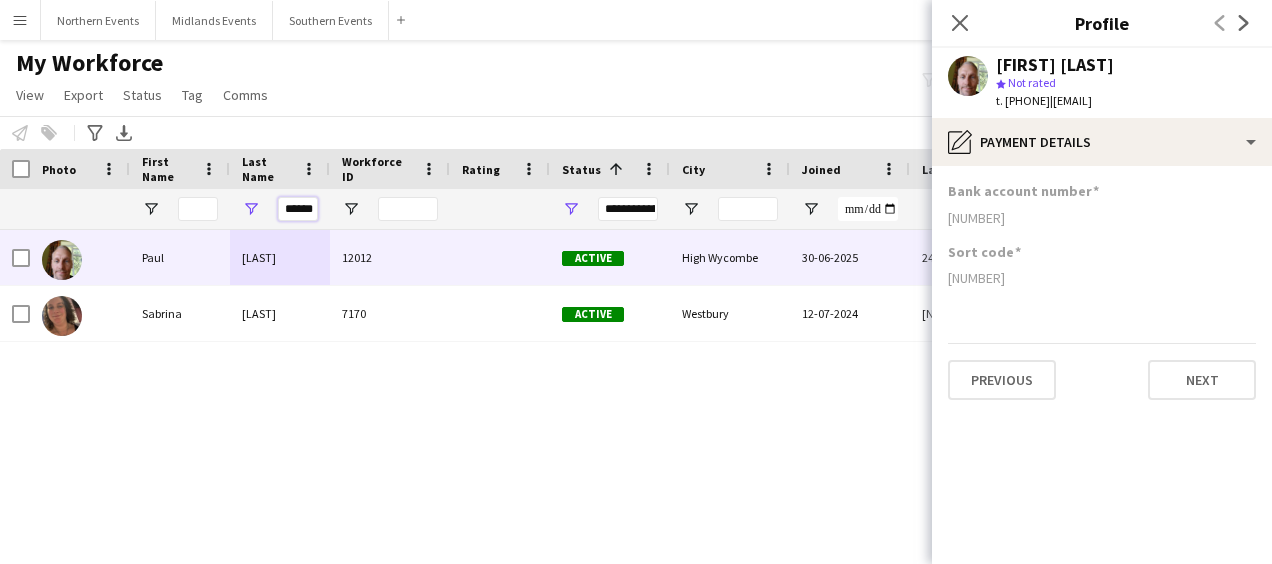 click on "******" at bounding box center (298, 209) 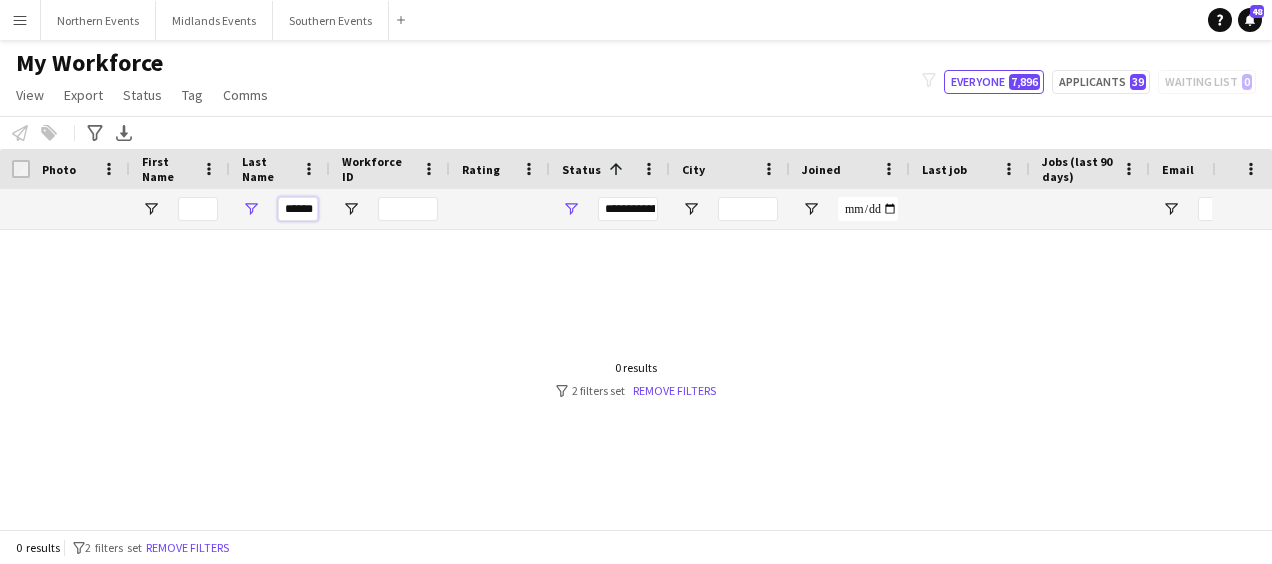 scroll, scrollTop: 0, scrollLeft: 0, axis: both 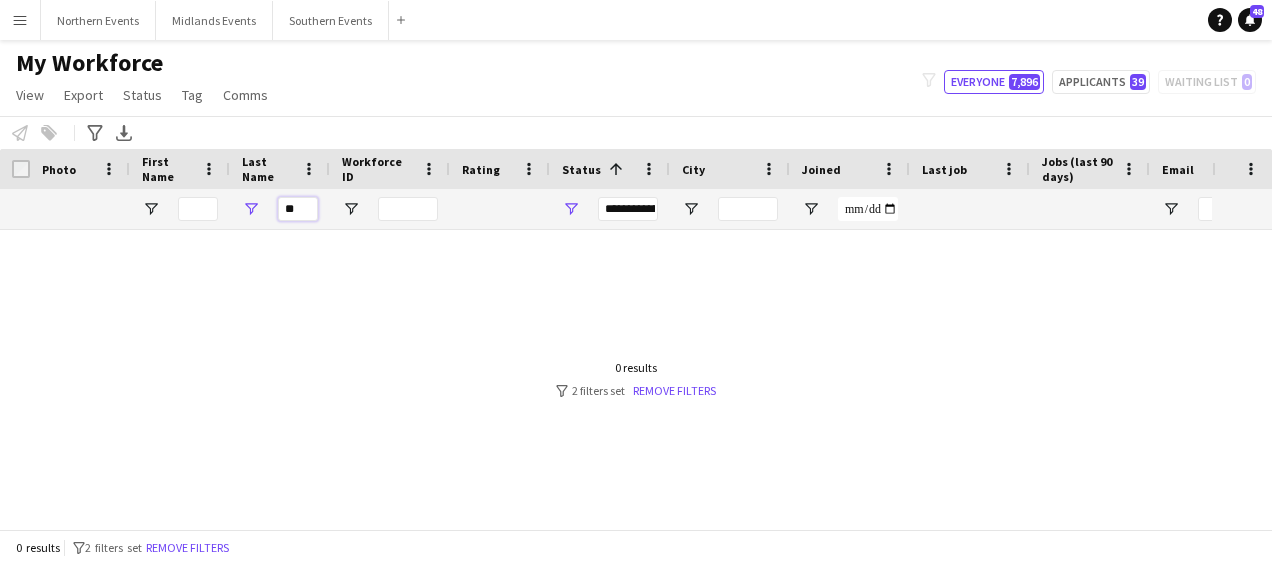 type on "*" 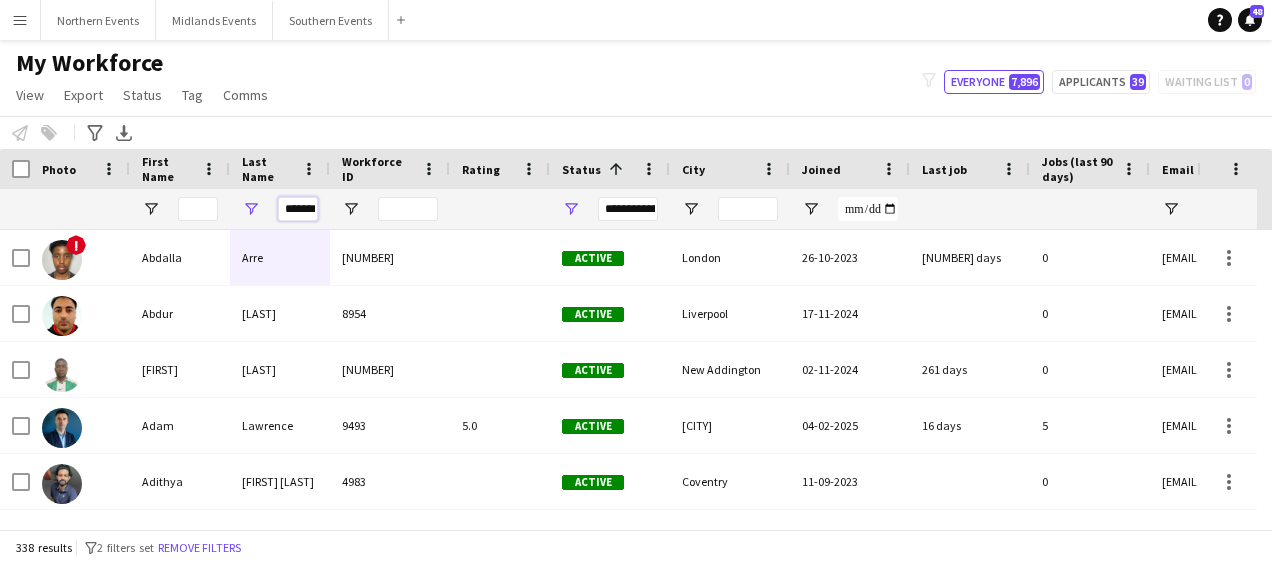 scroll, scrollTop: 0, scrollLeft: 10, axis: horizontal 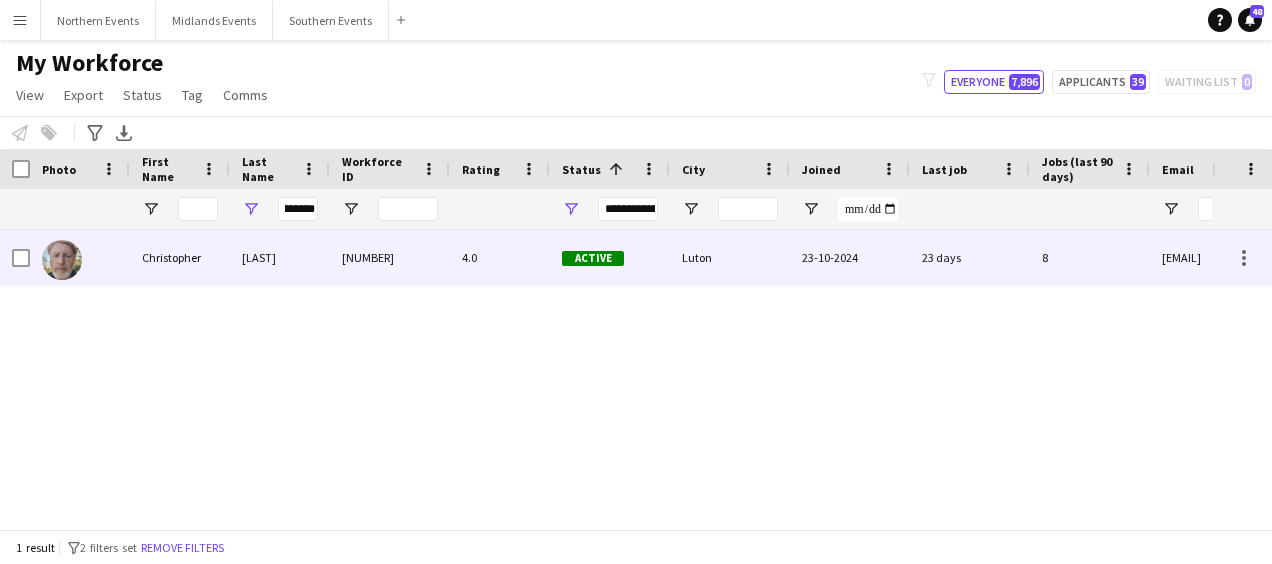 click on "[LAST]" at bounding box center [280, 257] 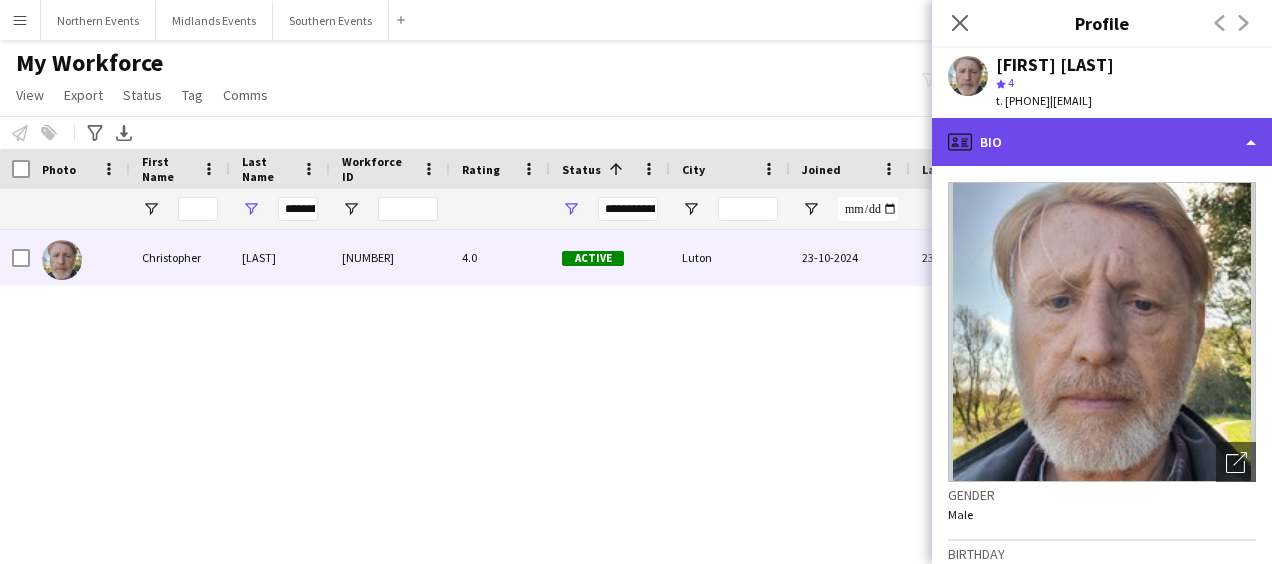 click on "profile
Bio" 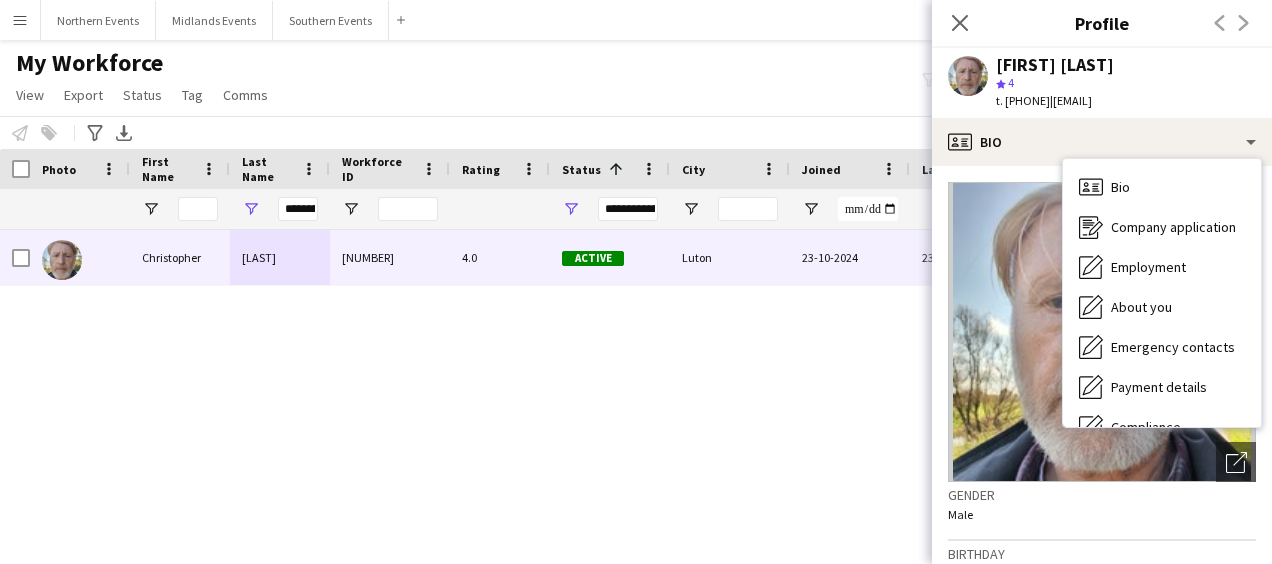click on "[FIRST] [LAST]" 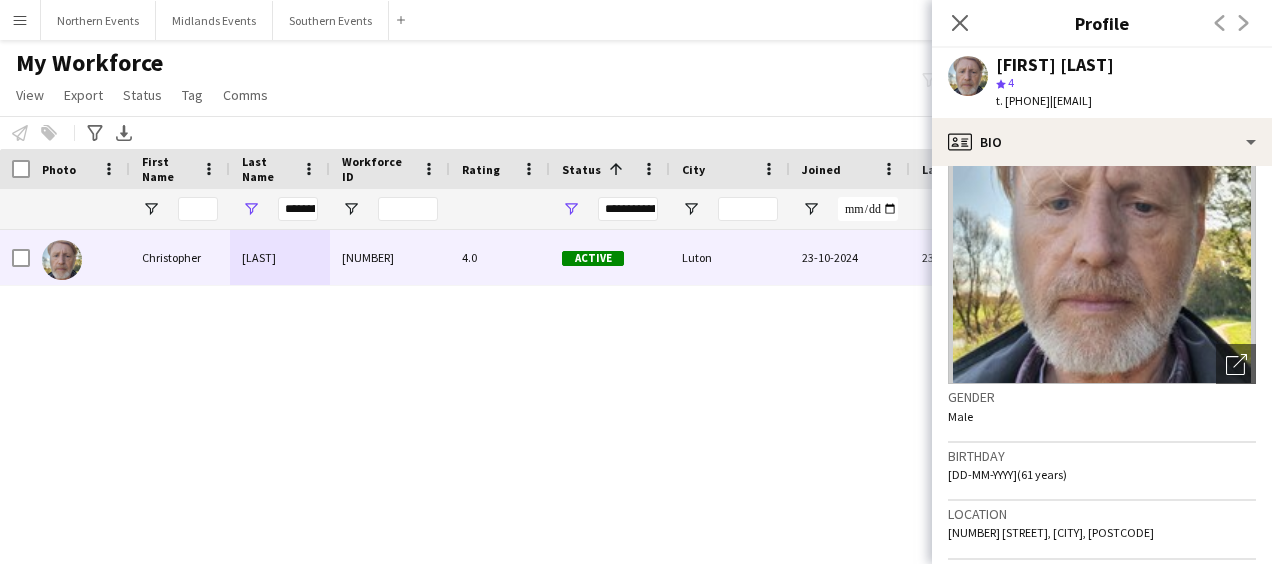 scroll, scrollTop: 0, scrollLeft: 0, axis: both 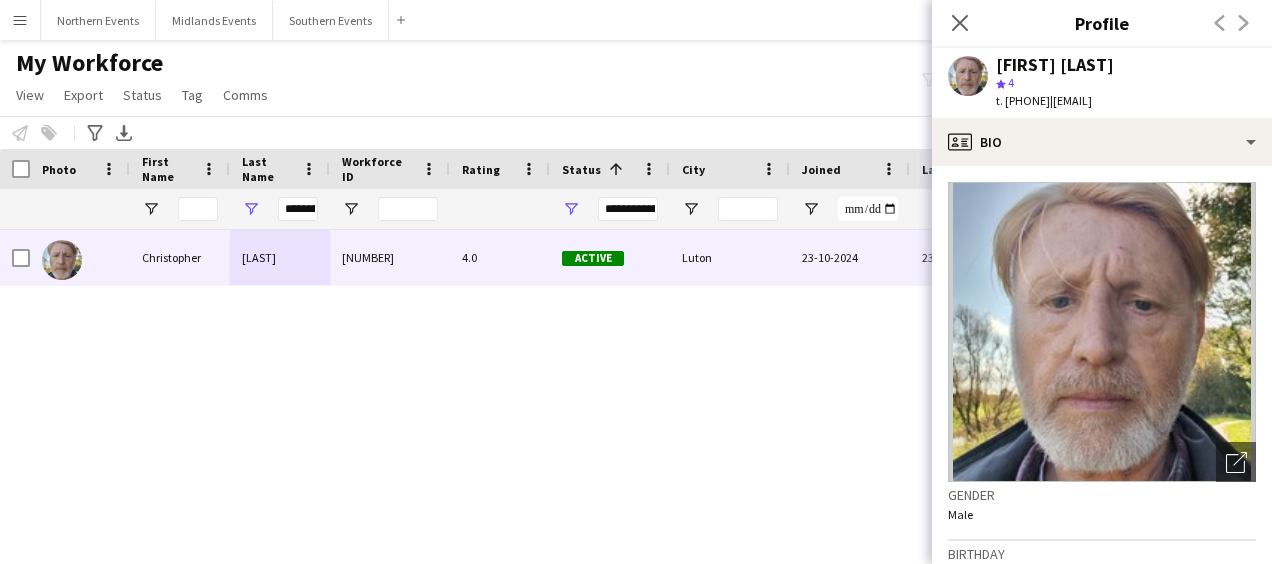 drag, startPoint x: 1092, startPoint y: 102, endPoint x: 1220, endPoint y: 102, distance: 128 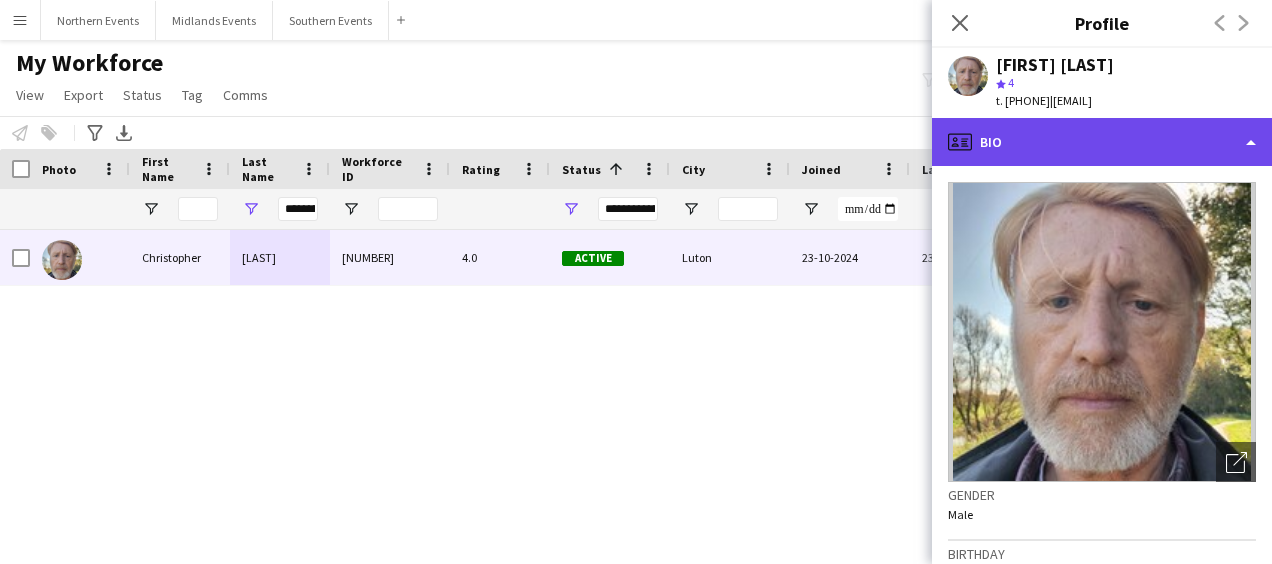 click on "profile
Bio" 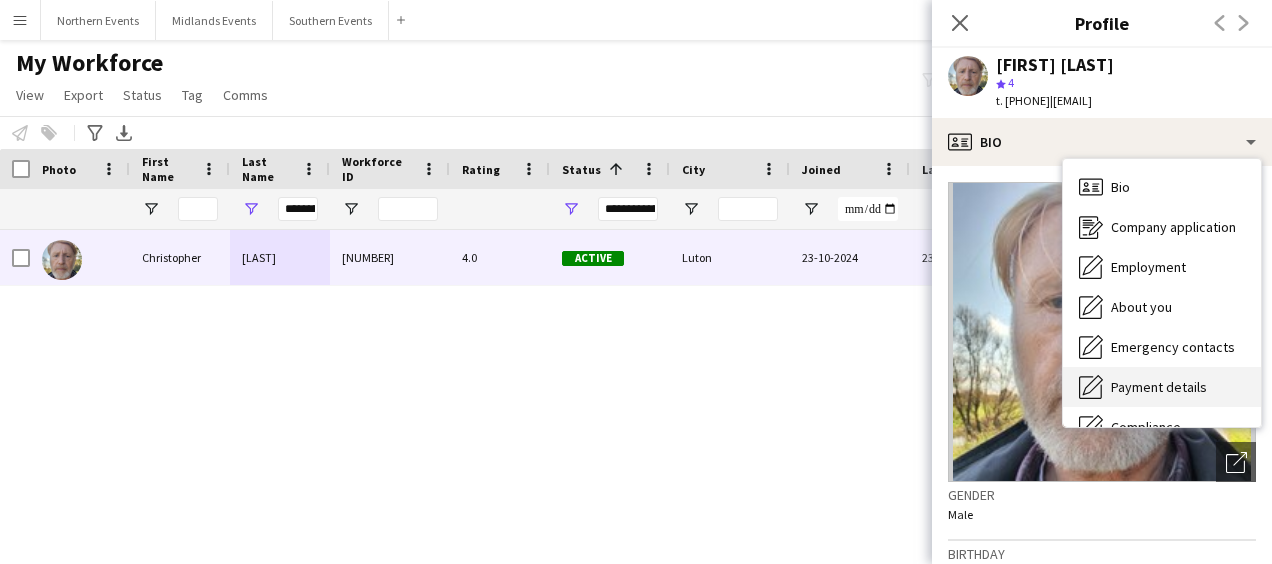 click on "Payment details
Payment details" at bounding box center (1162, 387) 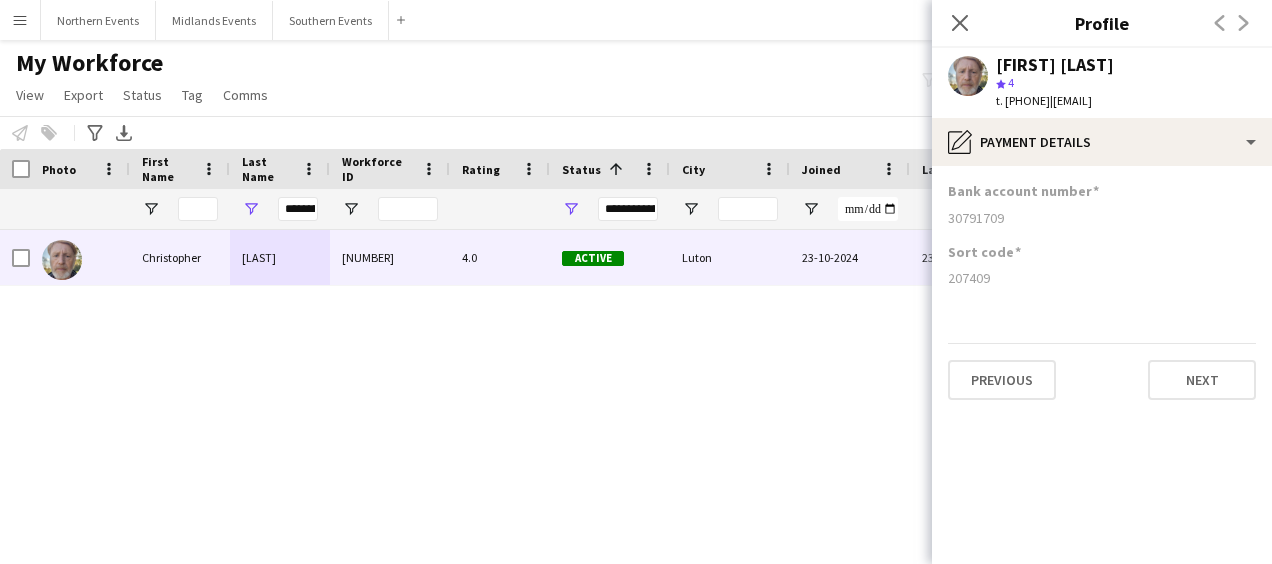 drag, startPoint x: 950, startPoint y: 276, endPoint x: 1016, endPoint y: 276, distance: 66 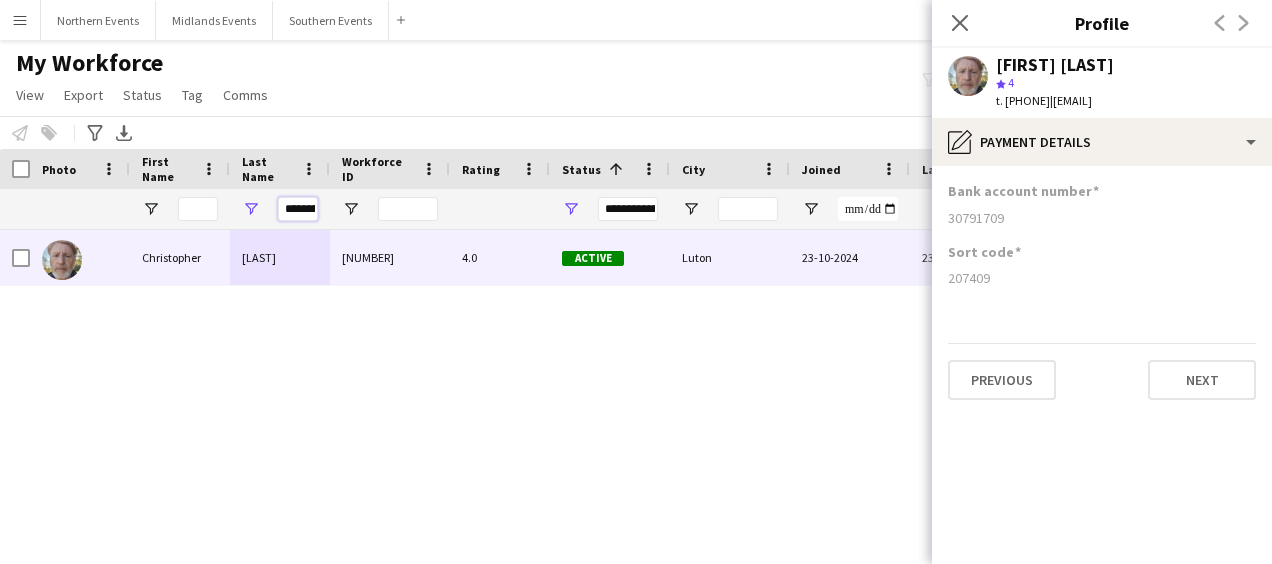 click on "********" at bounding box center (298, 209) 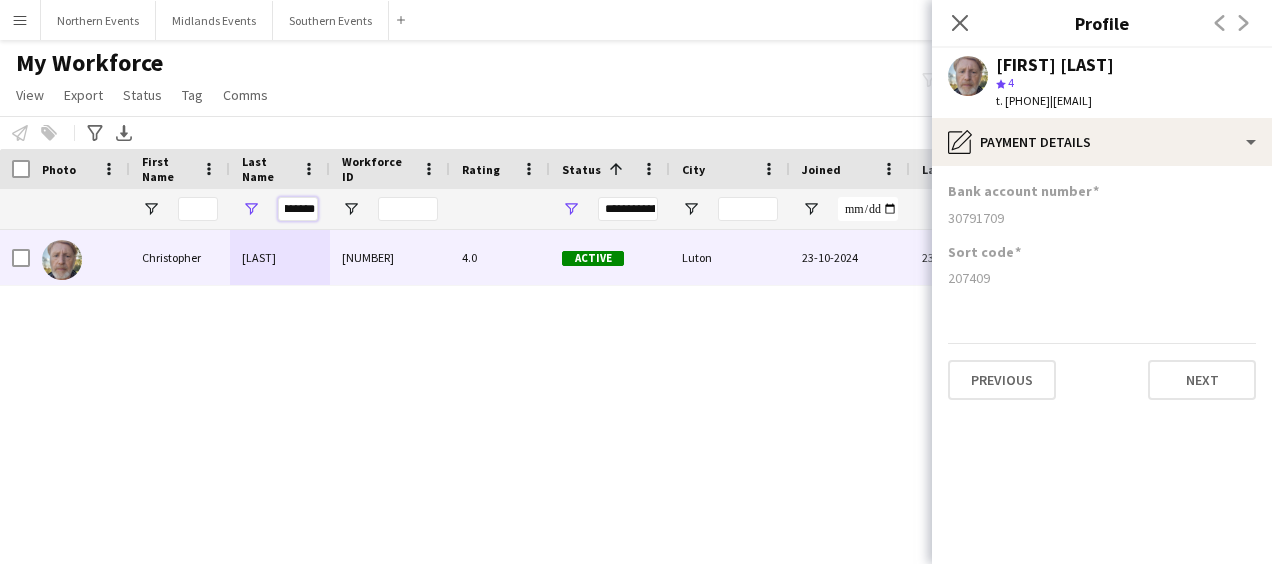 click on "********" at bounding box center (298, 209) 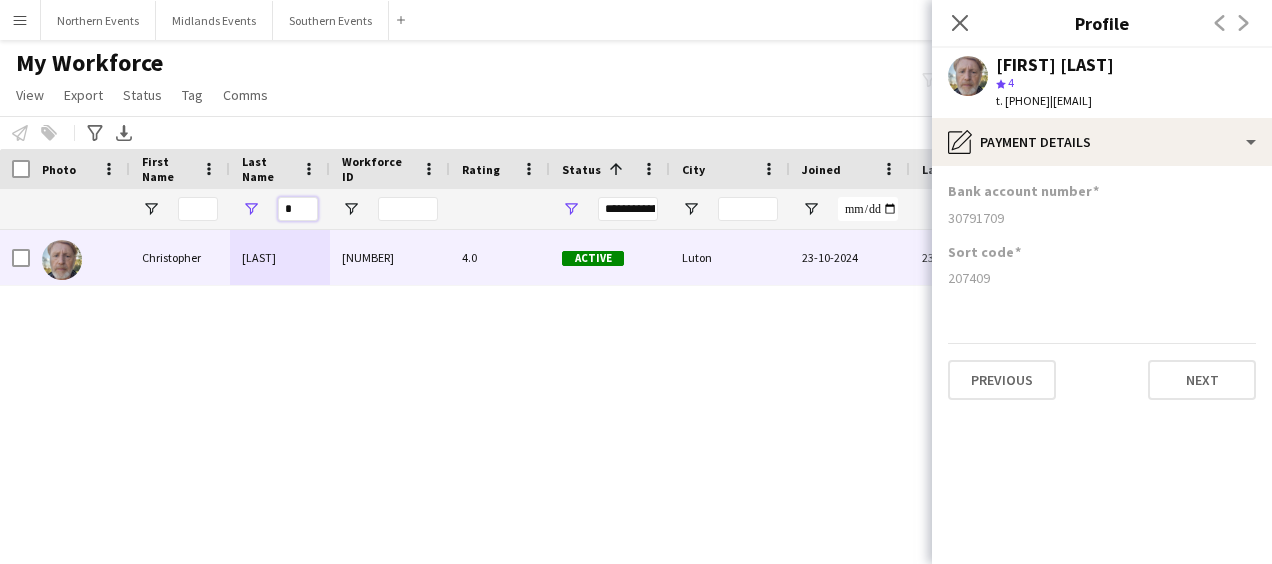 scroll, scrollTop: 0, scrollLeft: 0, axis: both 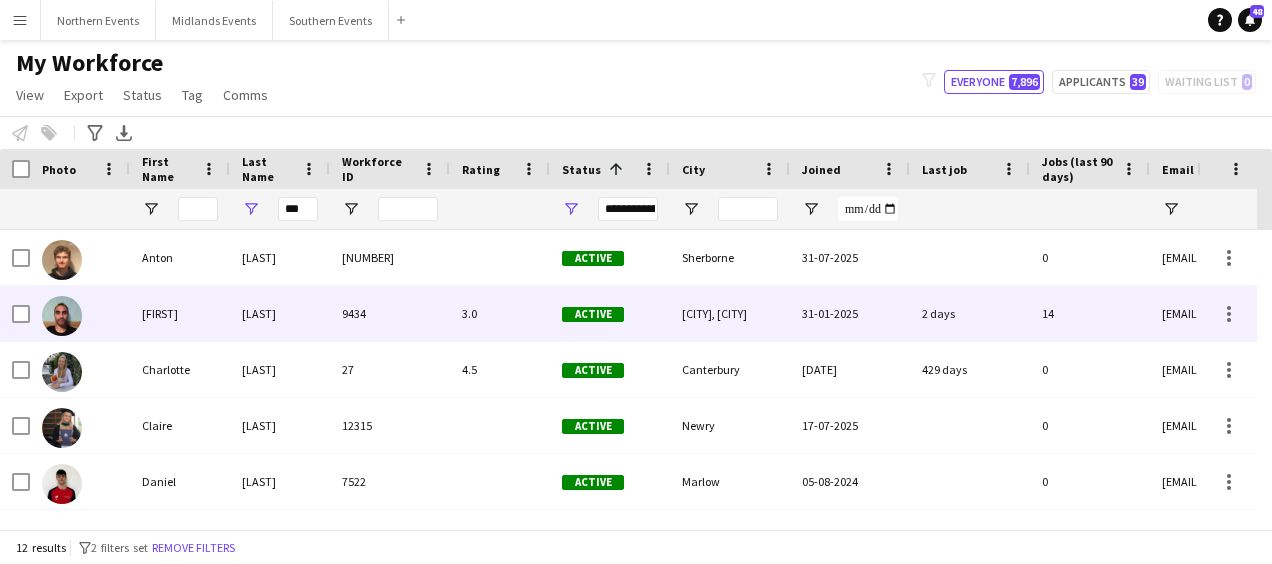 click on "[LAST]" at bounding box center (280, 313) 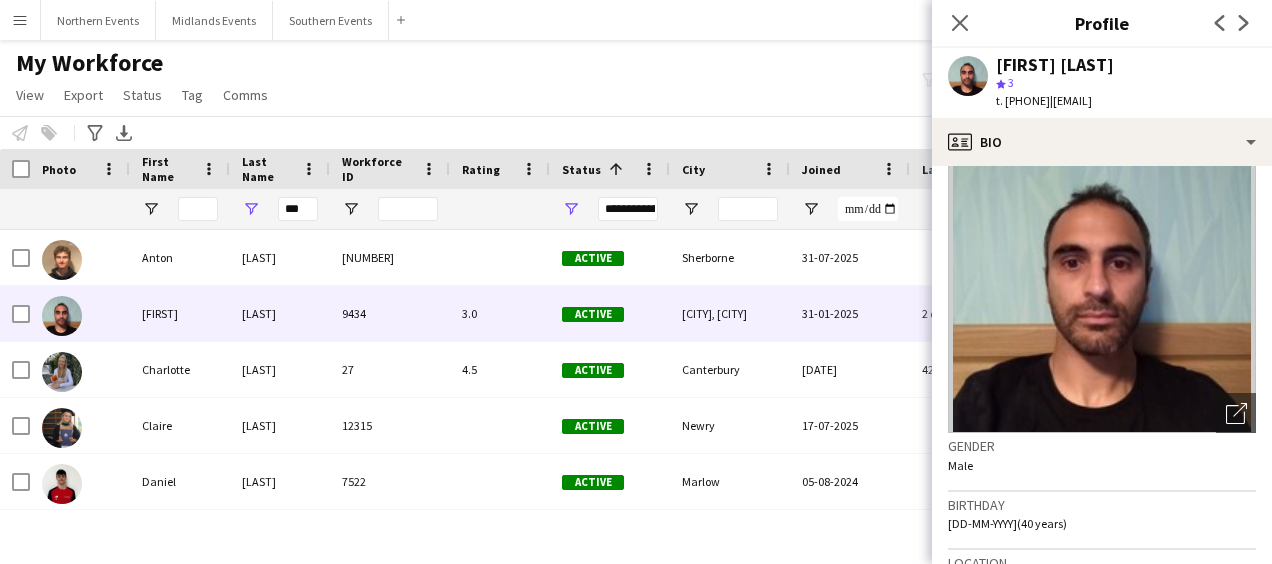 scroll, scrollTop: 0, scrollLeft: 0, axis: both 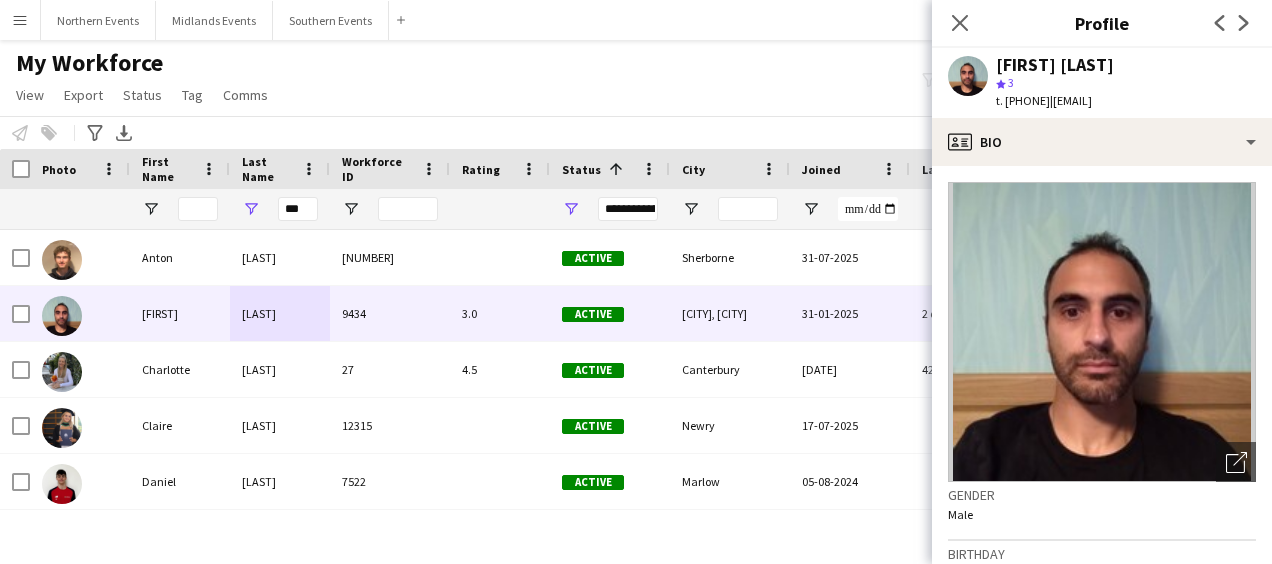 drag, startPoint x: 1090, startPoint y: 102, endPoint x: 1244, endPoint y: 104, distance: 154.01299 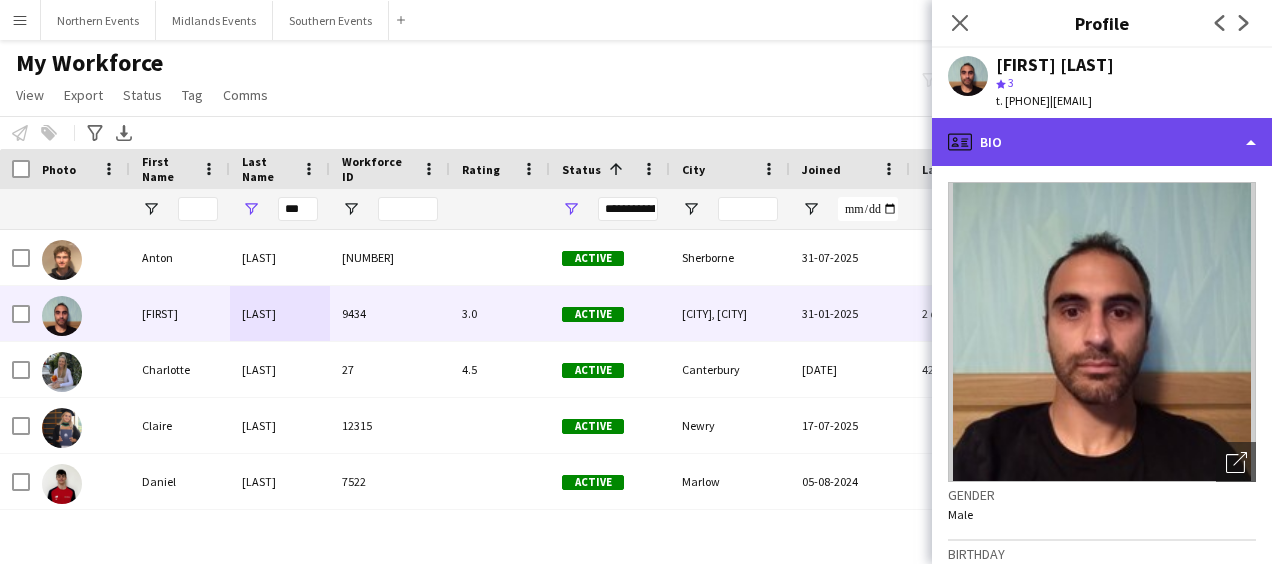click on "profile
Bio" 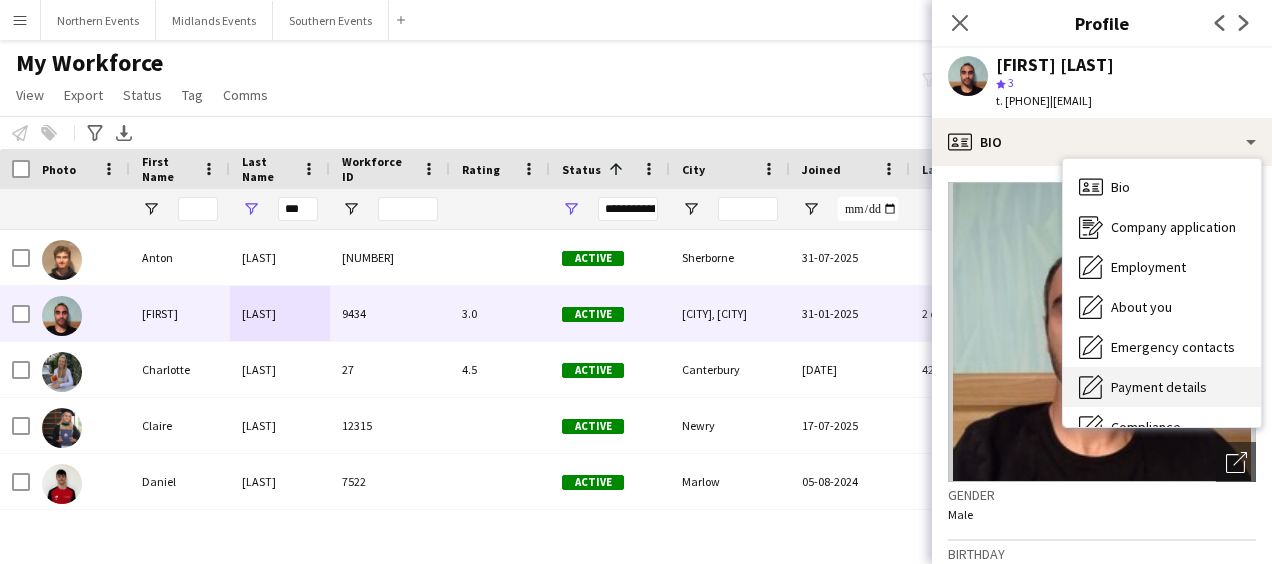 click on "Payment details" at bounding box center (1159, 387) 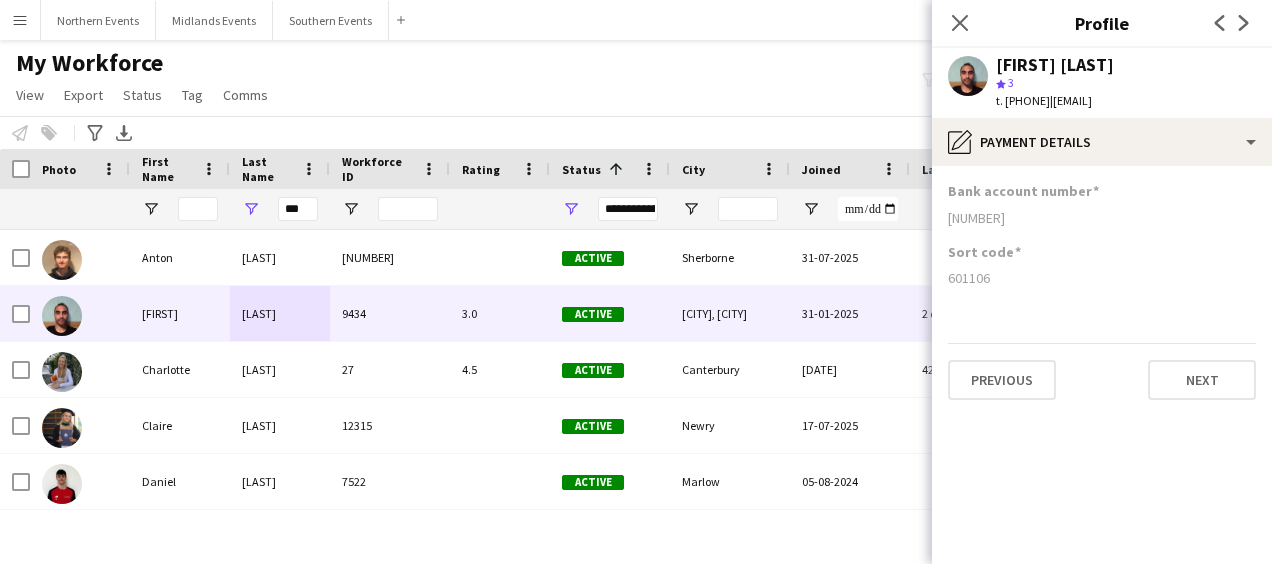 drag, startPoint x: 948, startPoint y: 277, endPoint x: 1023, endPoint y: 278, distance: 75.00667 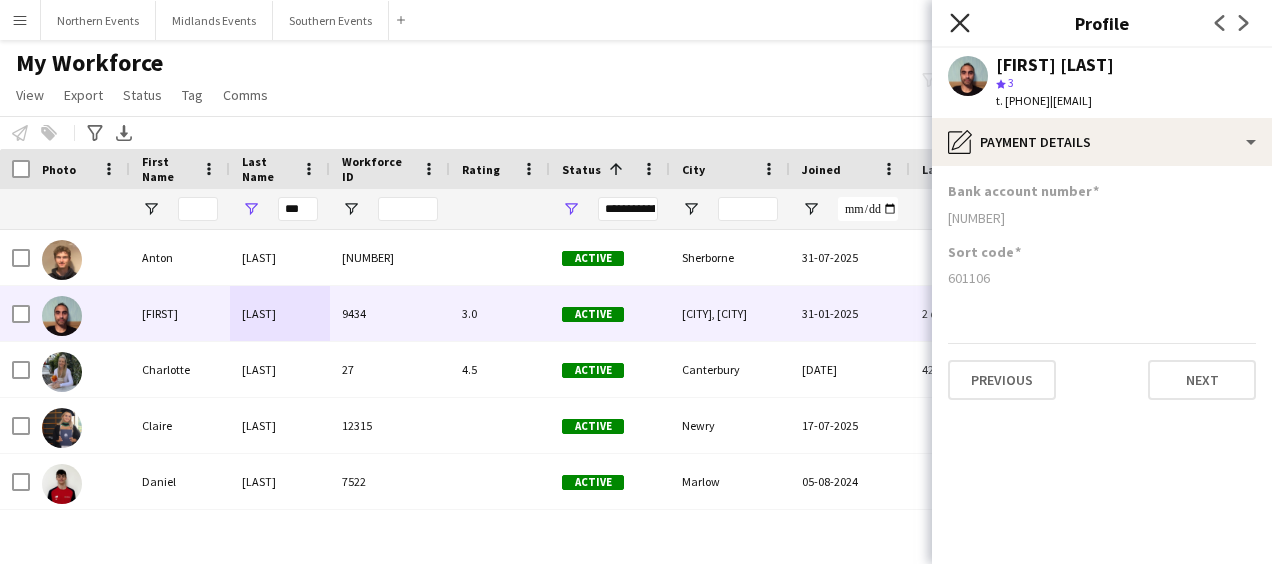 click on "Close pop-in" 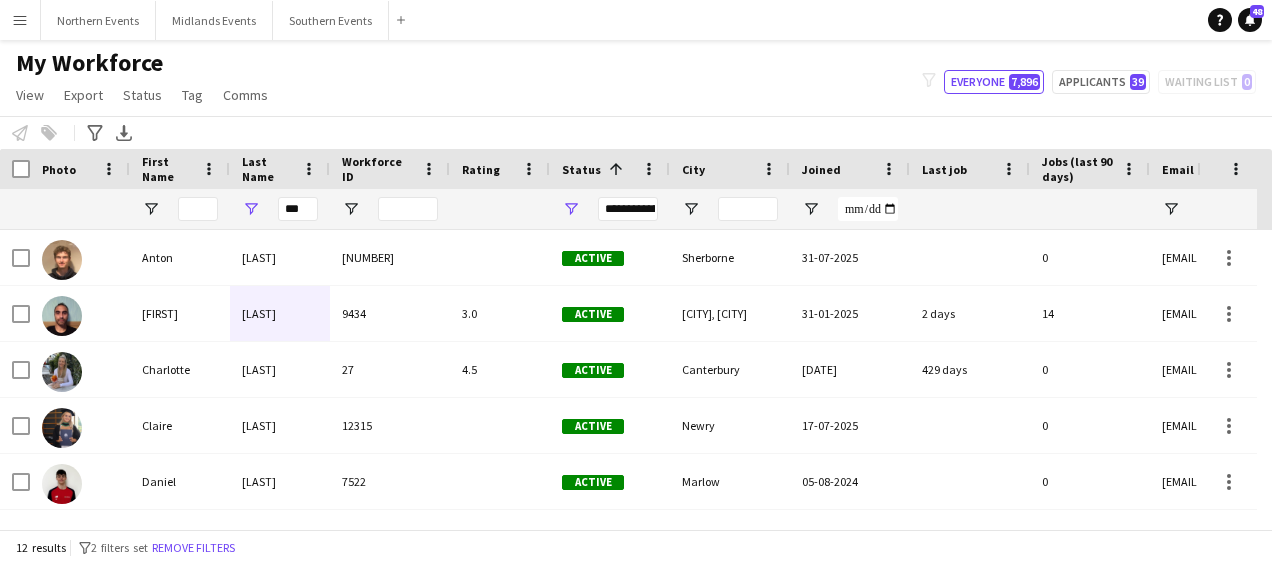scroll, scrollTop: 58, scrollLeft: 0, axis: vertical 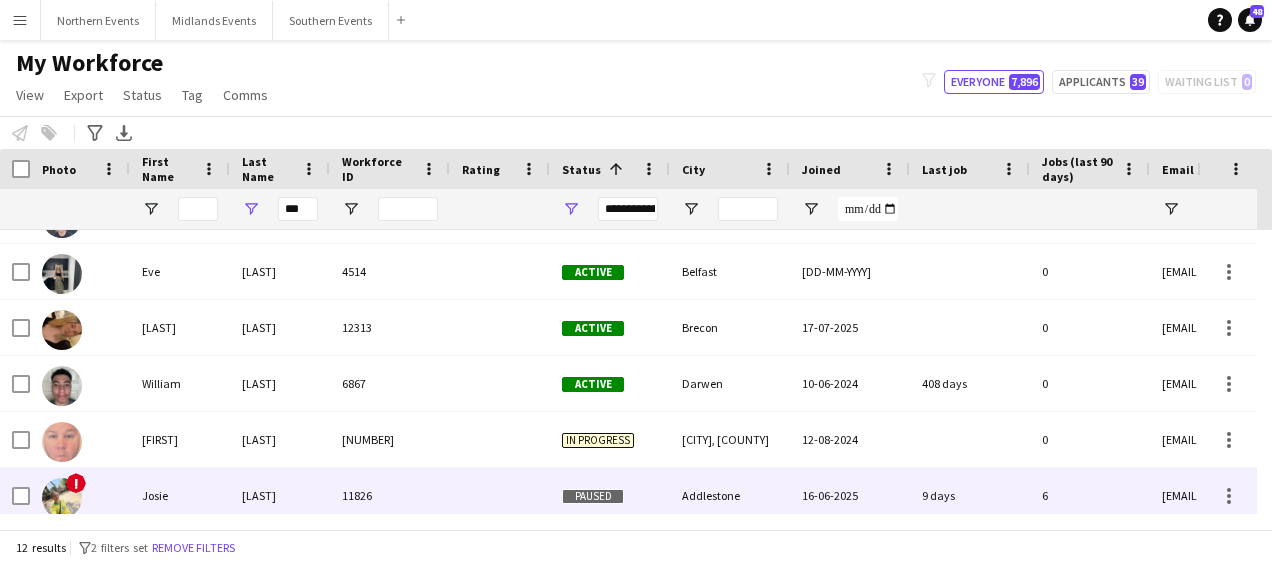 click on "11826" at bounding box center (390, 495) 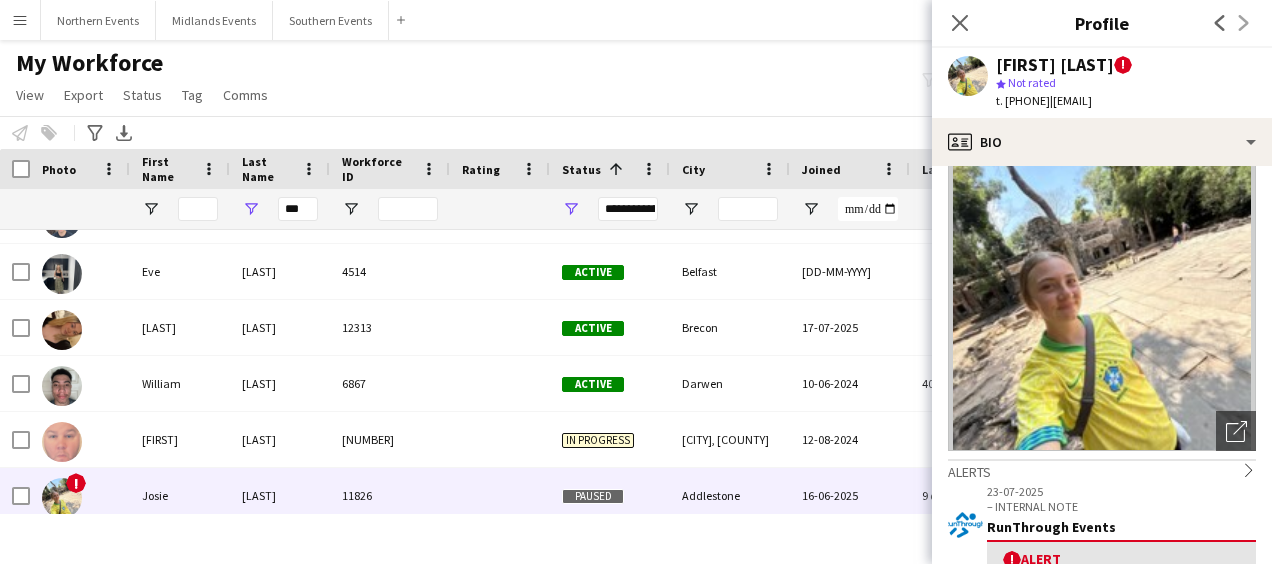 scroll, scrollTop: 0, scrollLeft: 0, axis: both 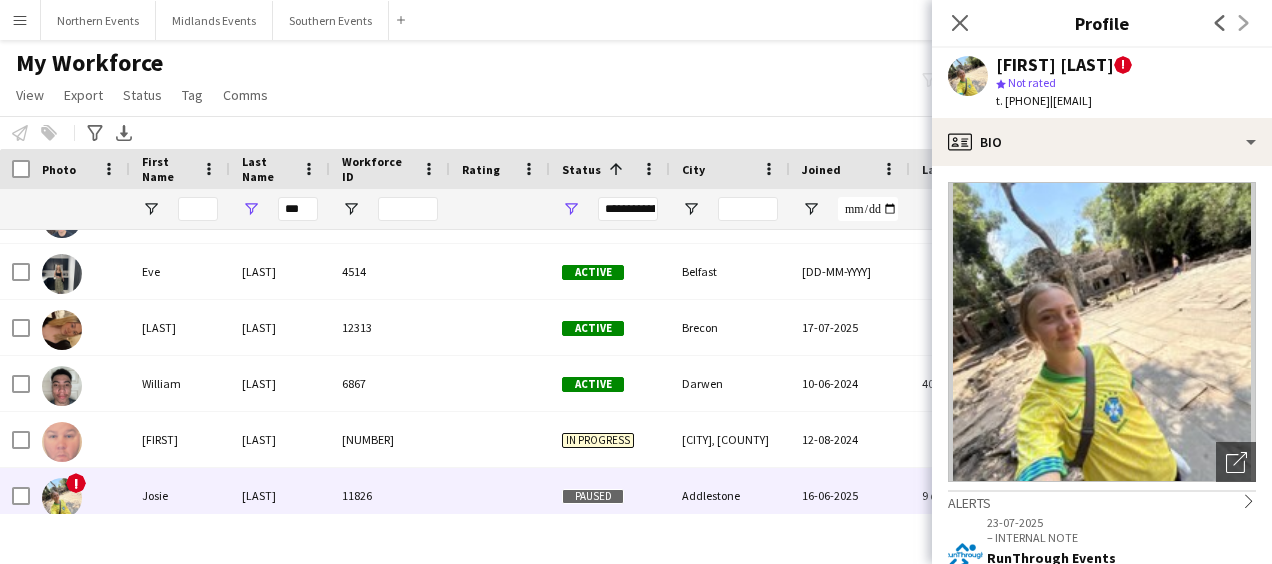 click on "|   [EMAIL]" 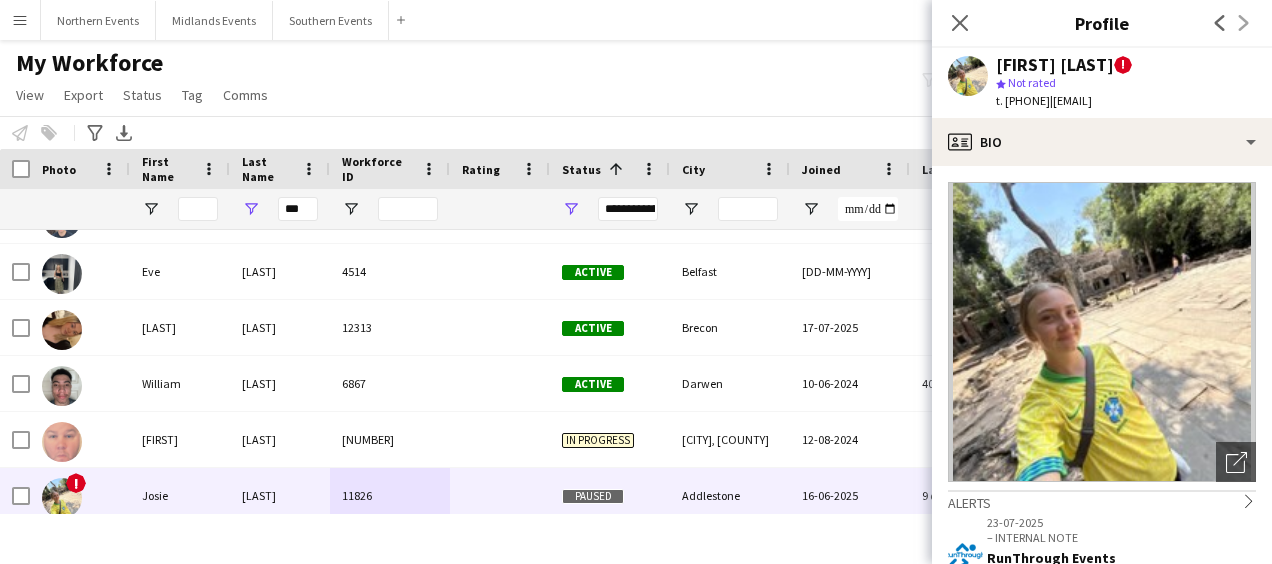 drag, startPoint x: 1094, startPoint y: 98, endPoint x: 1207, endPoint y: 104, distance: 113.15918 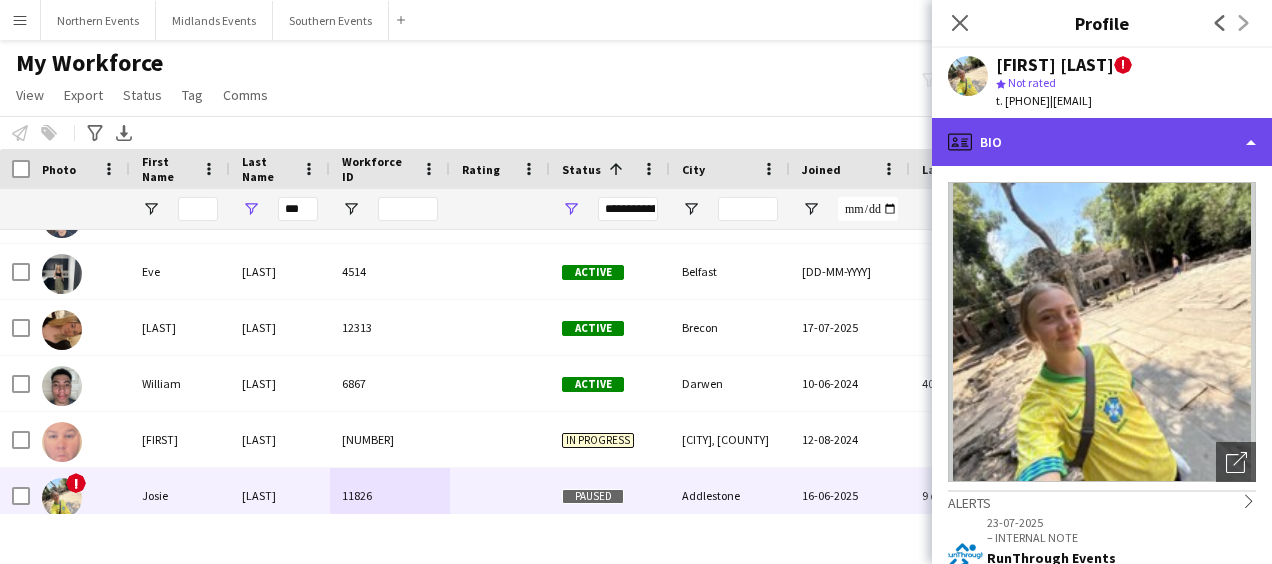 click on "profile
Bio" 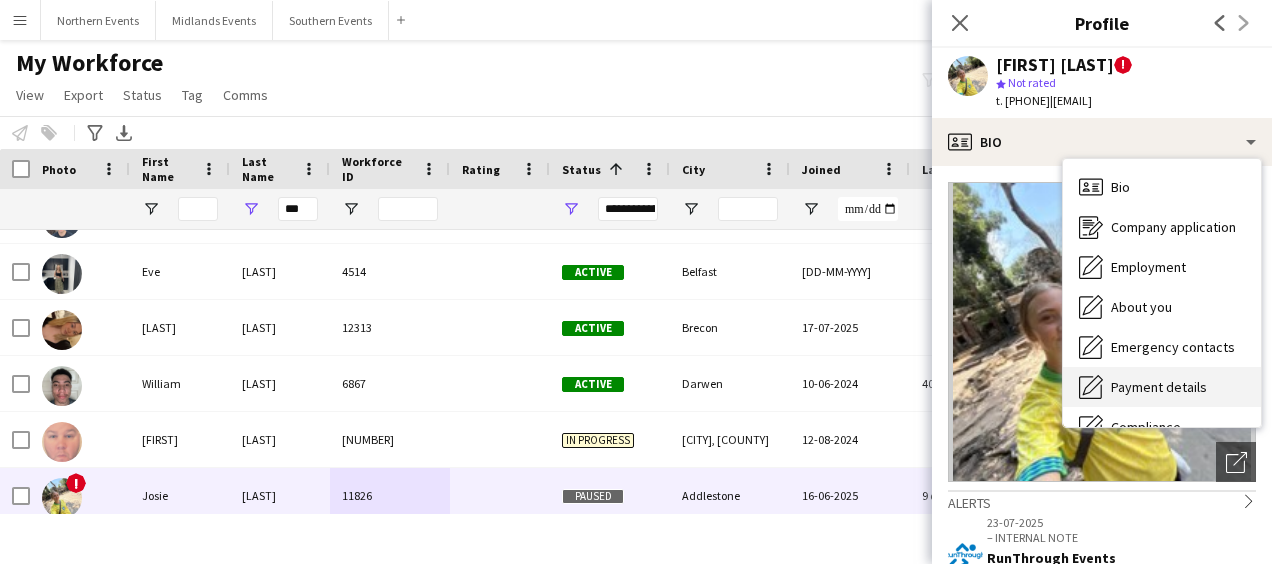 click on "Payment details" at bounding box center (1159, 387) 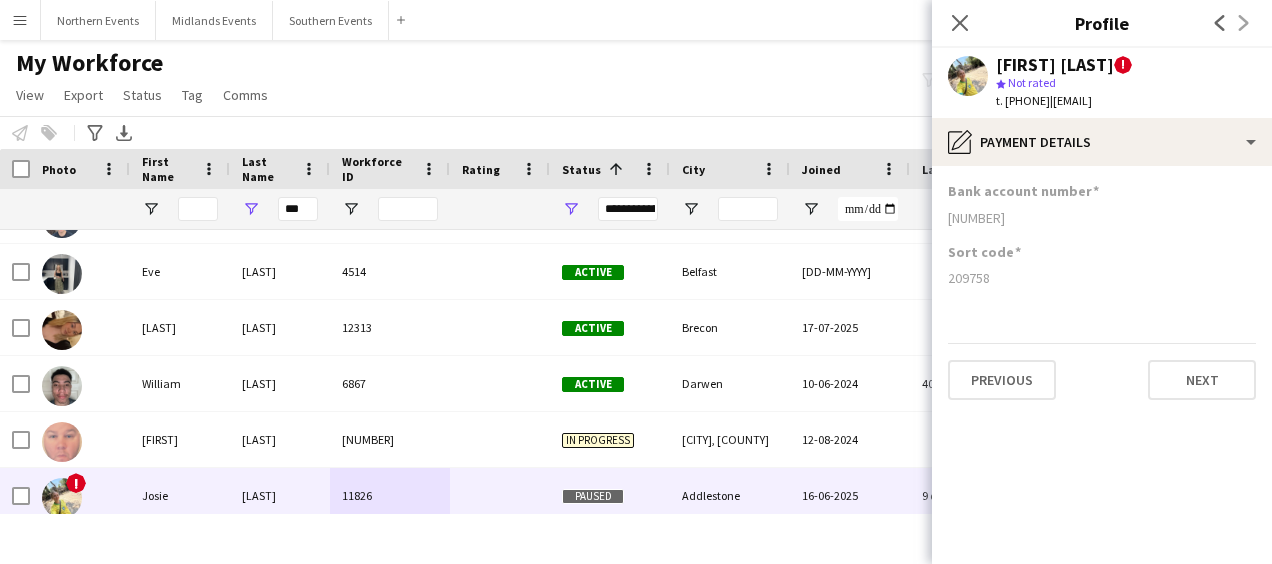 drag, startPoint x: 950, startPoint y: 279, endPoint x: 1012, endPoint y: 286, distance: 62.39391 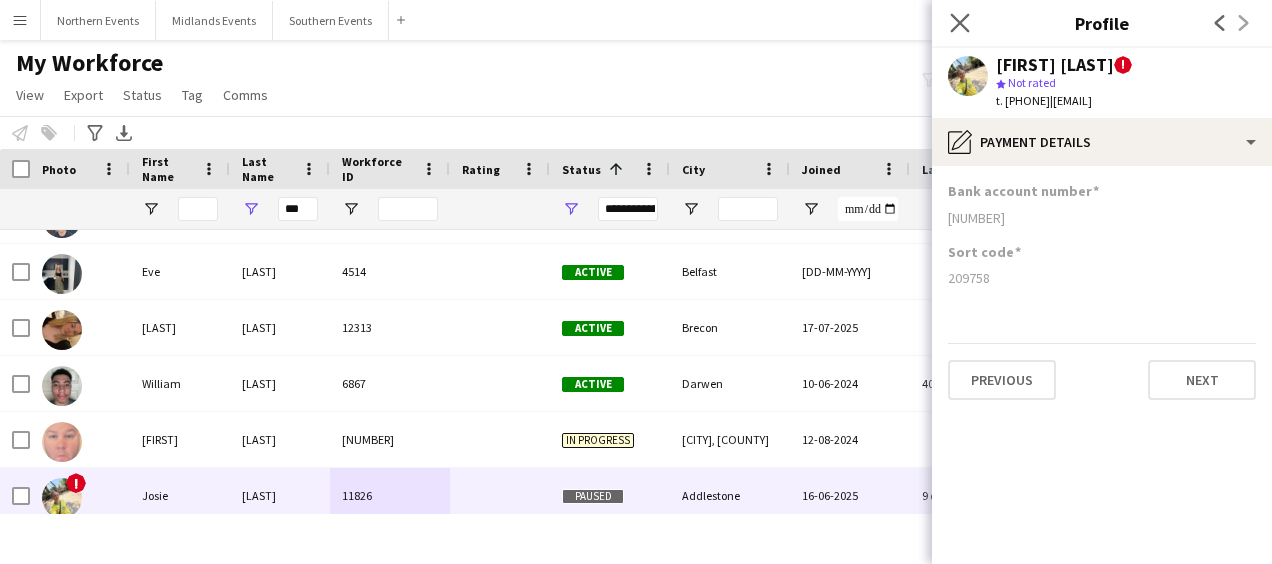 click on "Close pop-in" 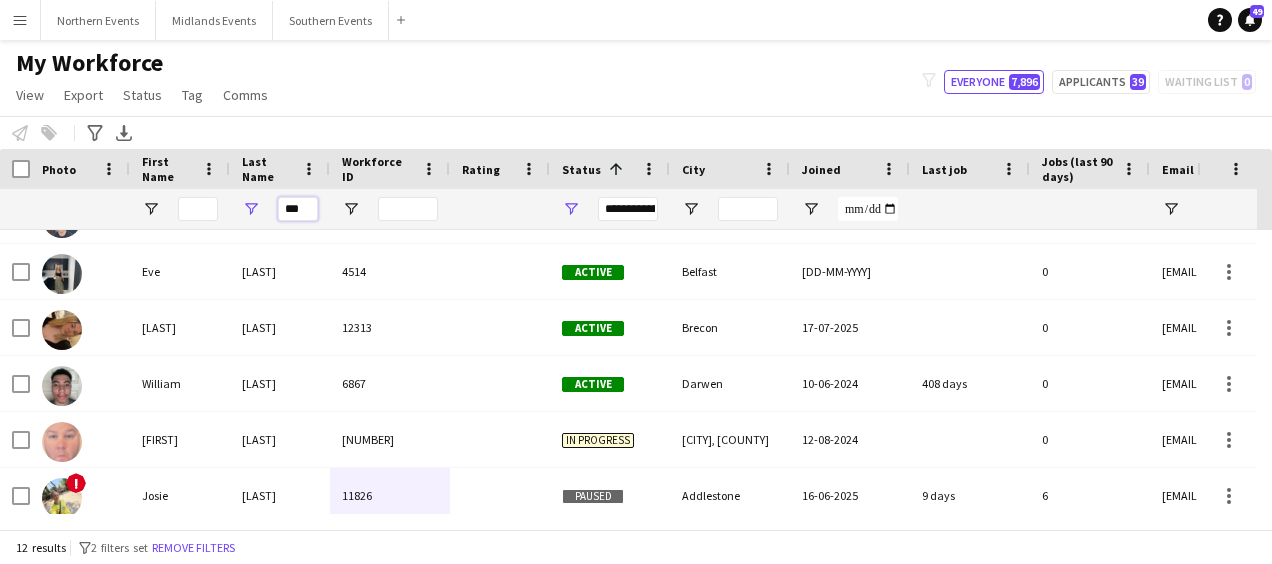 click on "***" at bounding box center [298, 209] 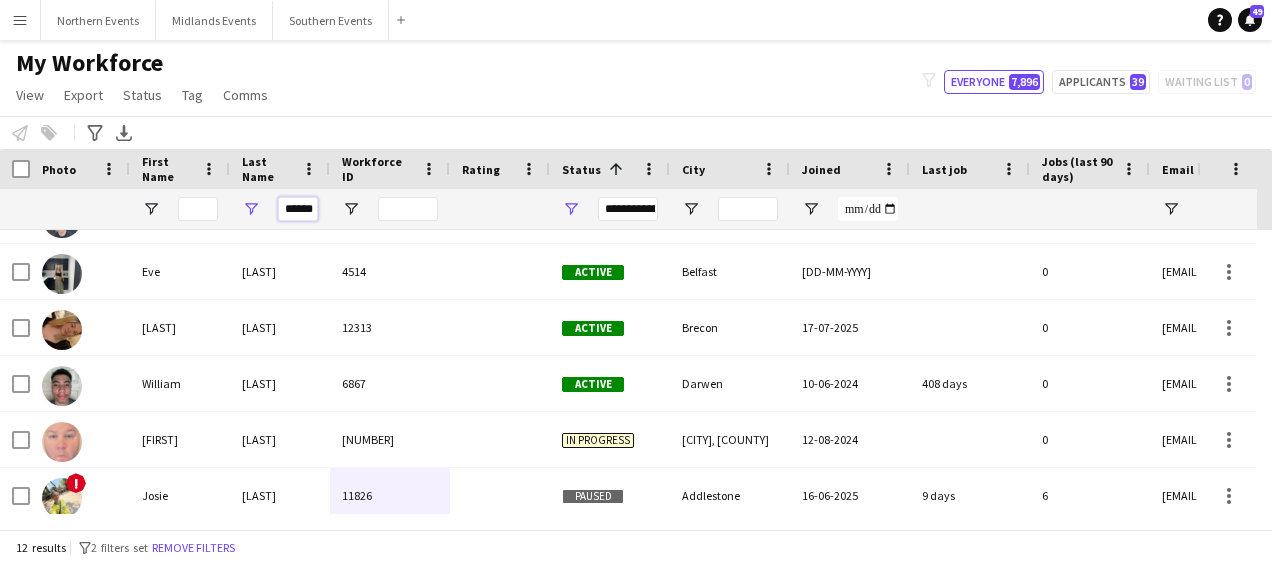 scroll, scrollTop: 0, scrollLeft: 3, axis: horizontal 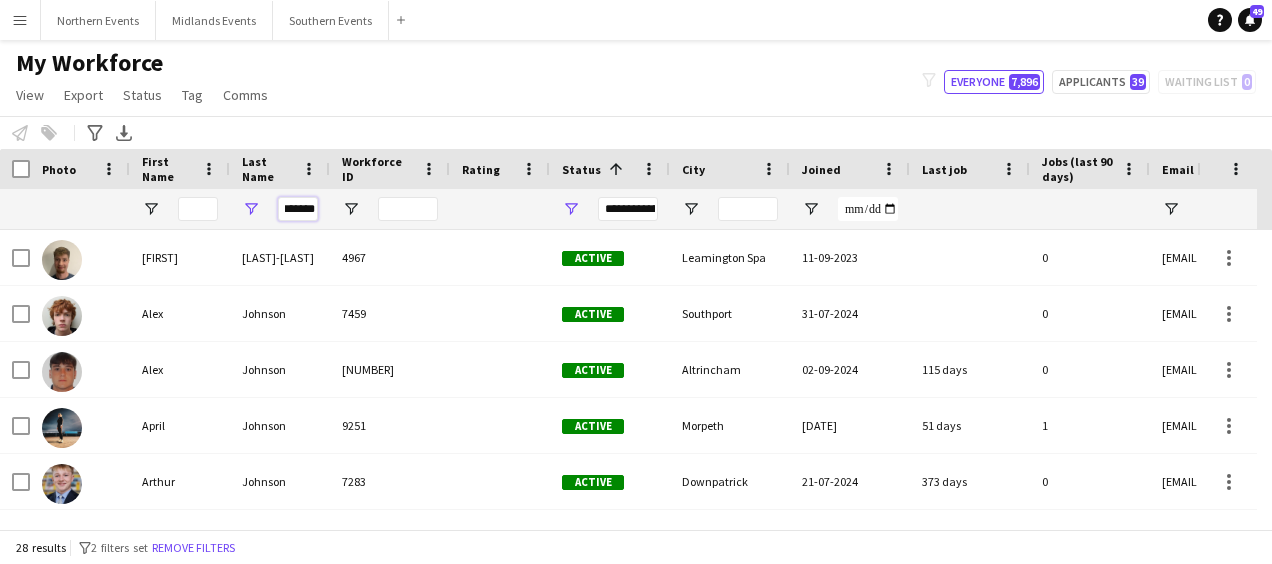 click on "*******" at bounding box center [298, 209] 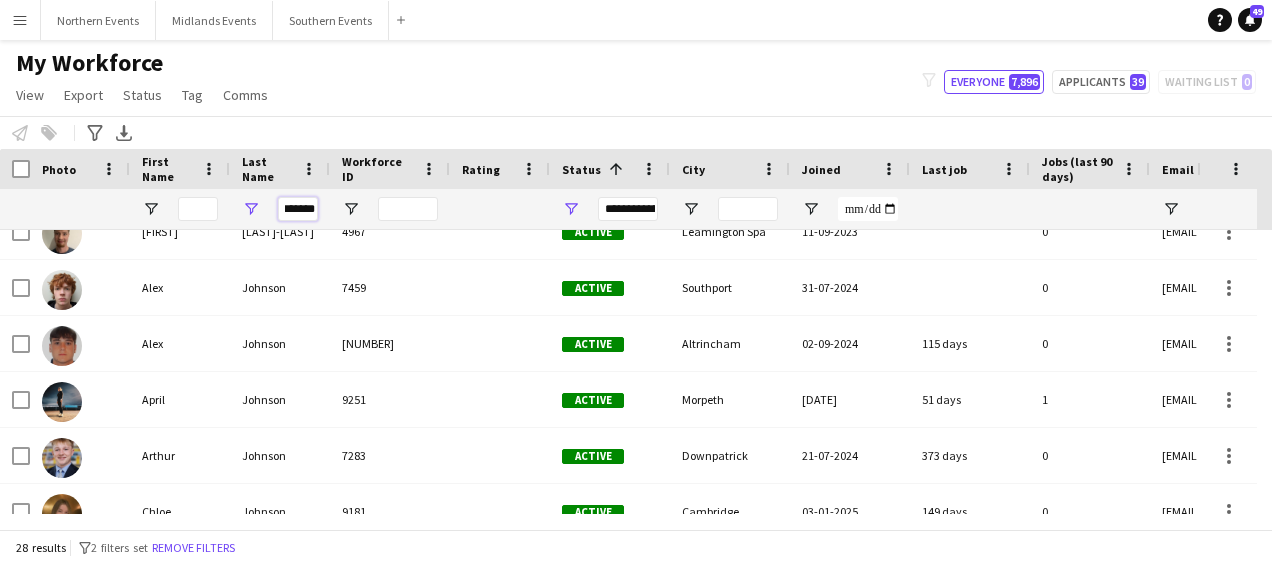 scroll, scrollTop: 120, scrollLeft: 0, axis: vertical 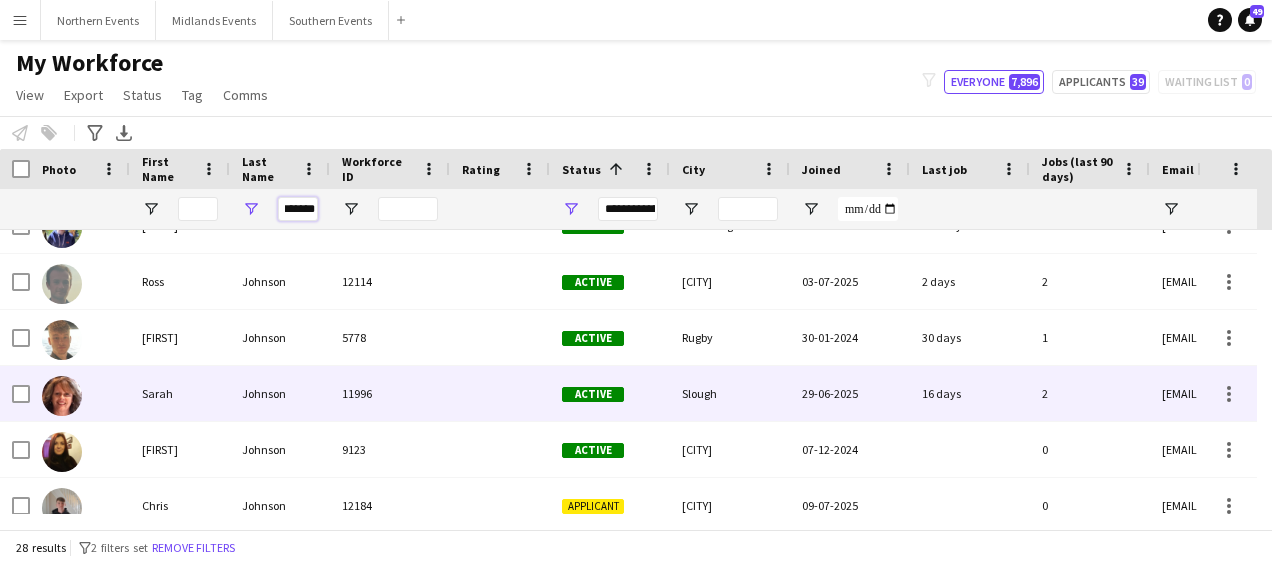 type on "*******" 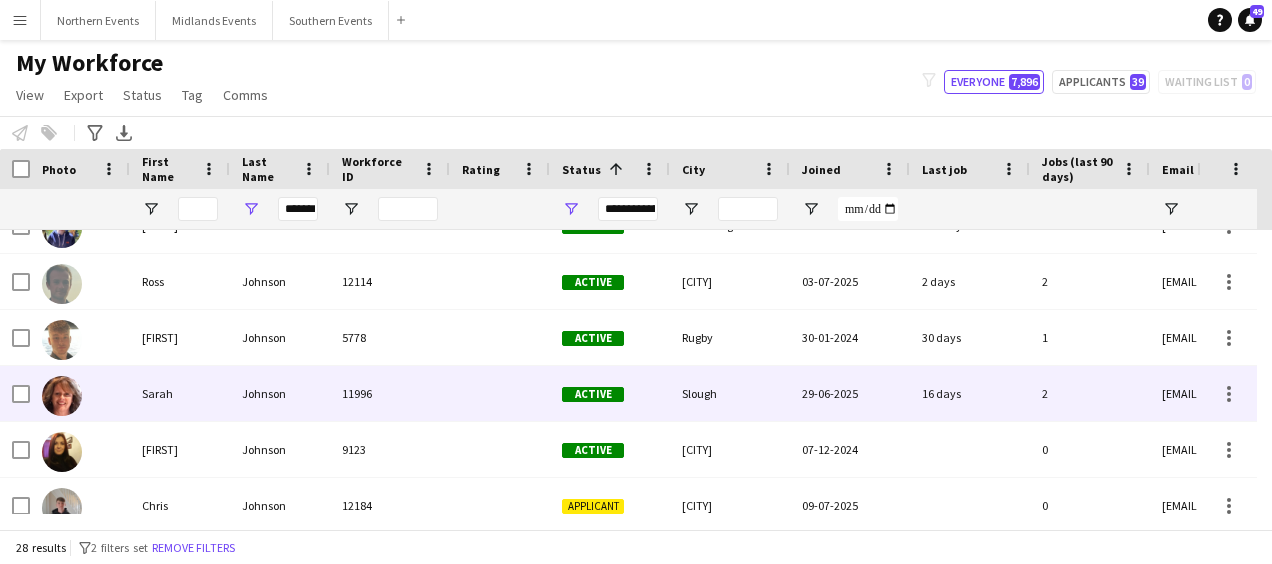 click on "Johnson" at bounding box center [280, 393] 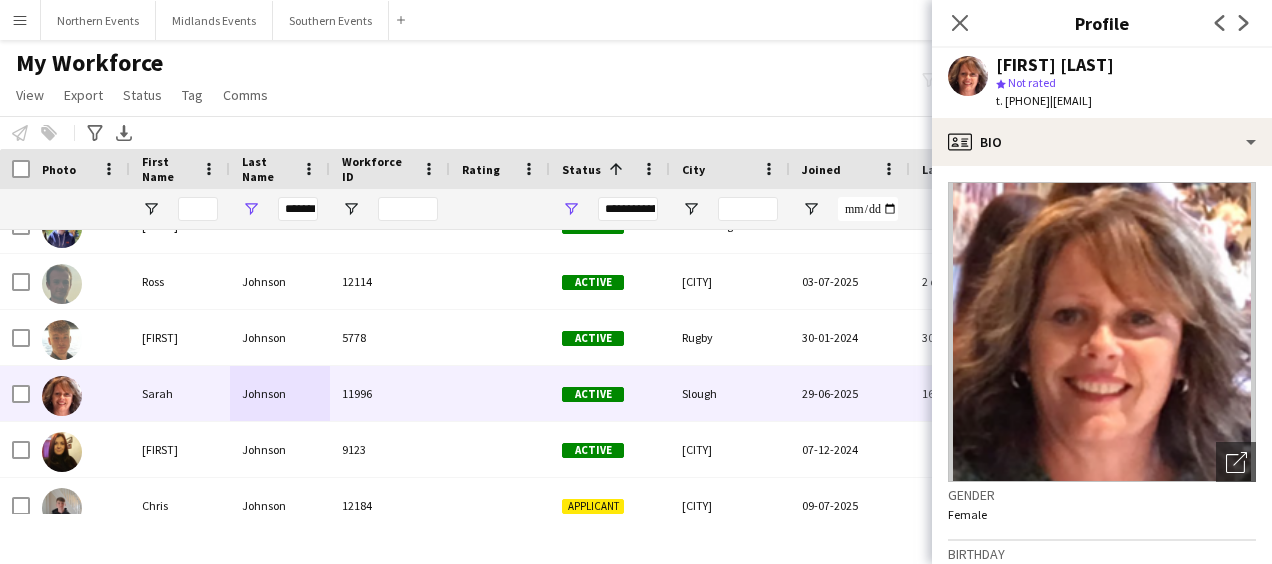 drag, startPoint x: 1097, startPoint y: 101, endPoint x: 1229, endPoint y: 104, distance: 132.03409 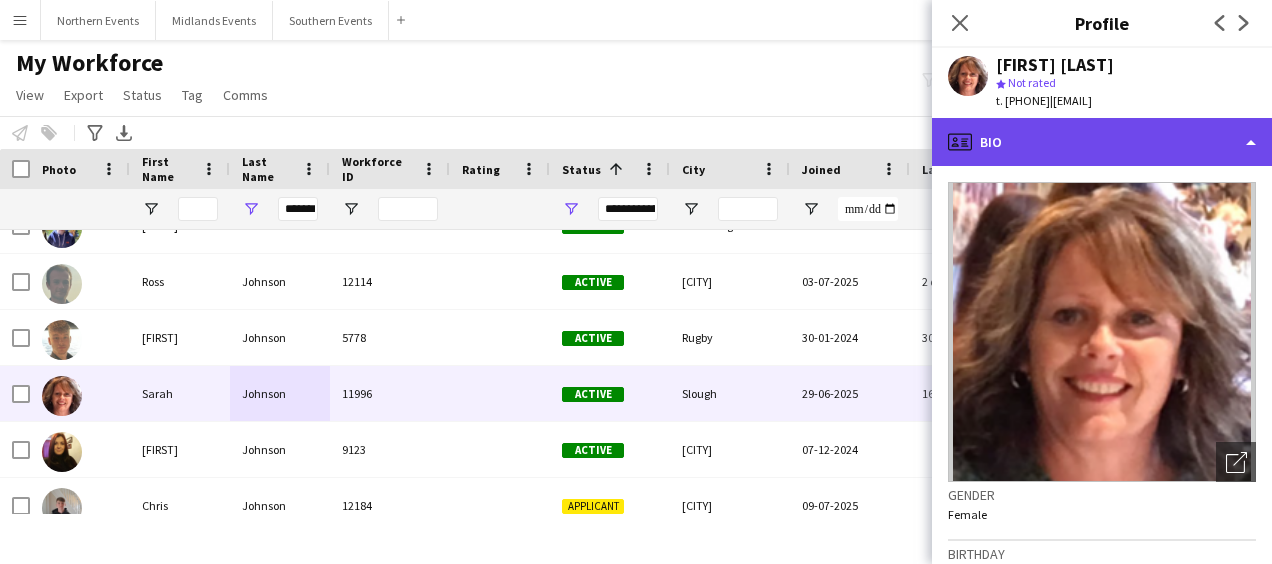 click on "profile
Bio" 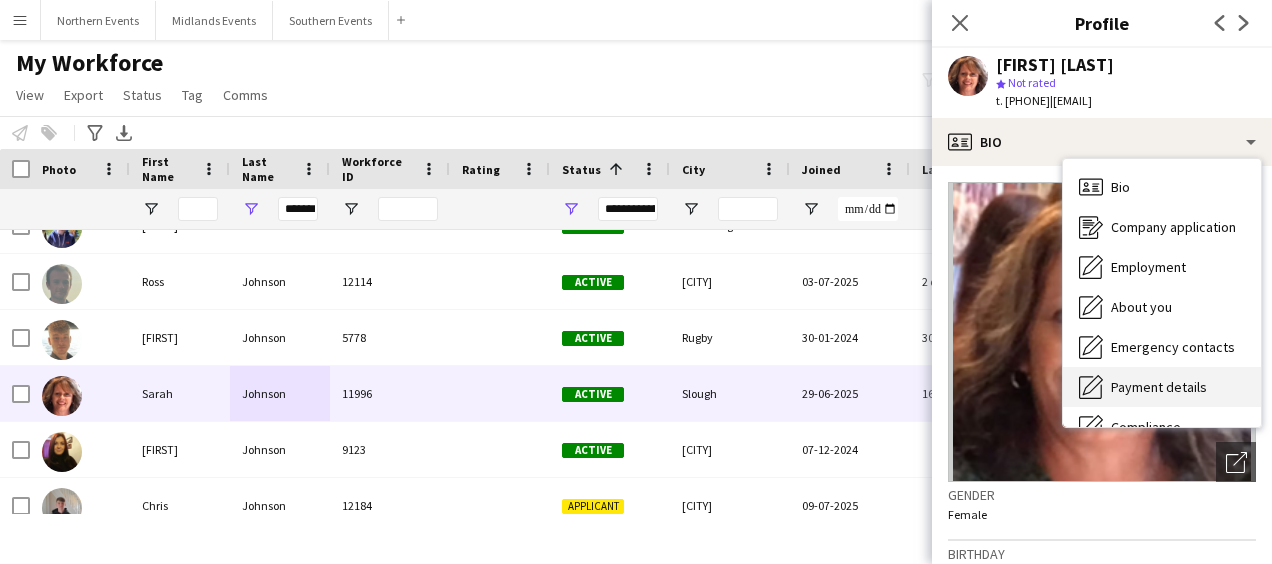 click on "Payment details" at bounding box center (1159, 387) 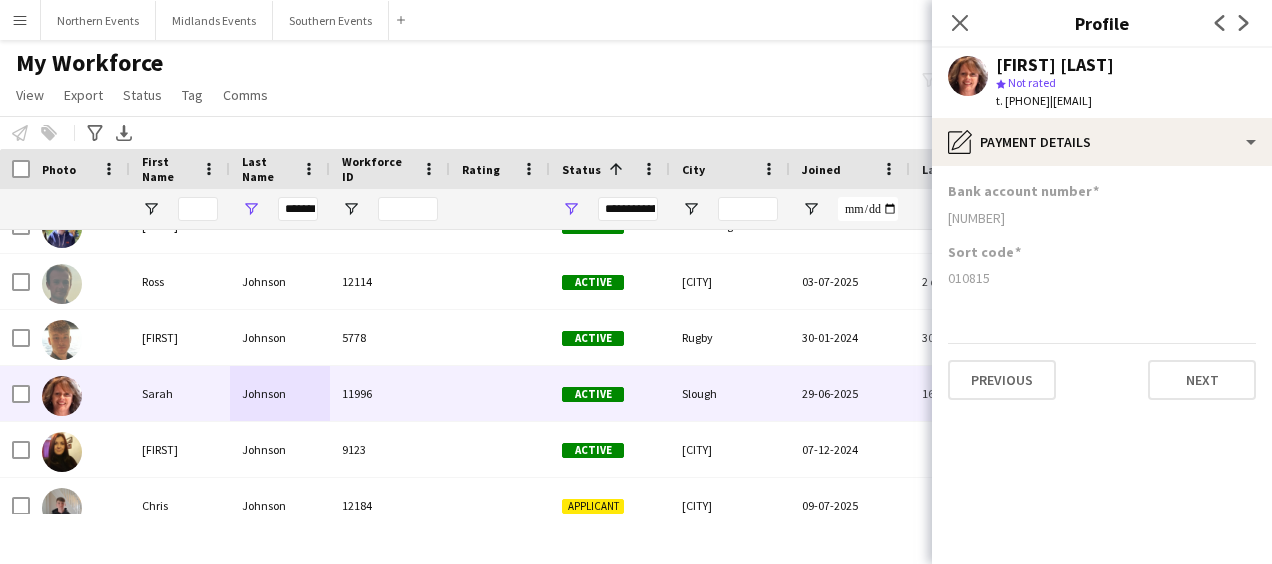 drag, startPoint x: 949, startPoint y: 218, endPoint x: 1013, endPoint y: 217, distance: 64.00781 